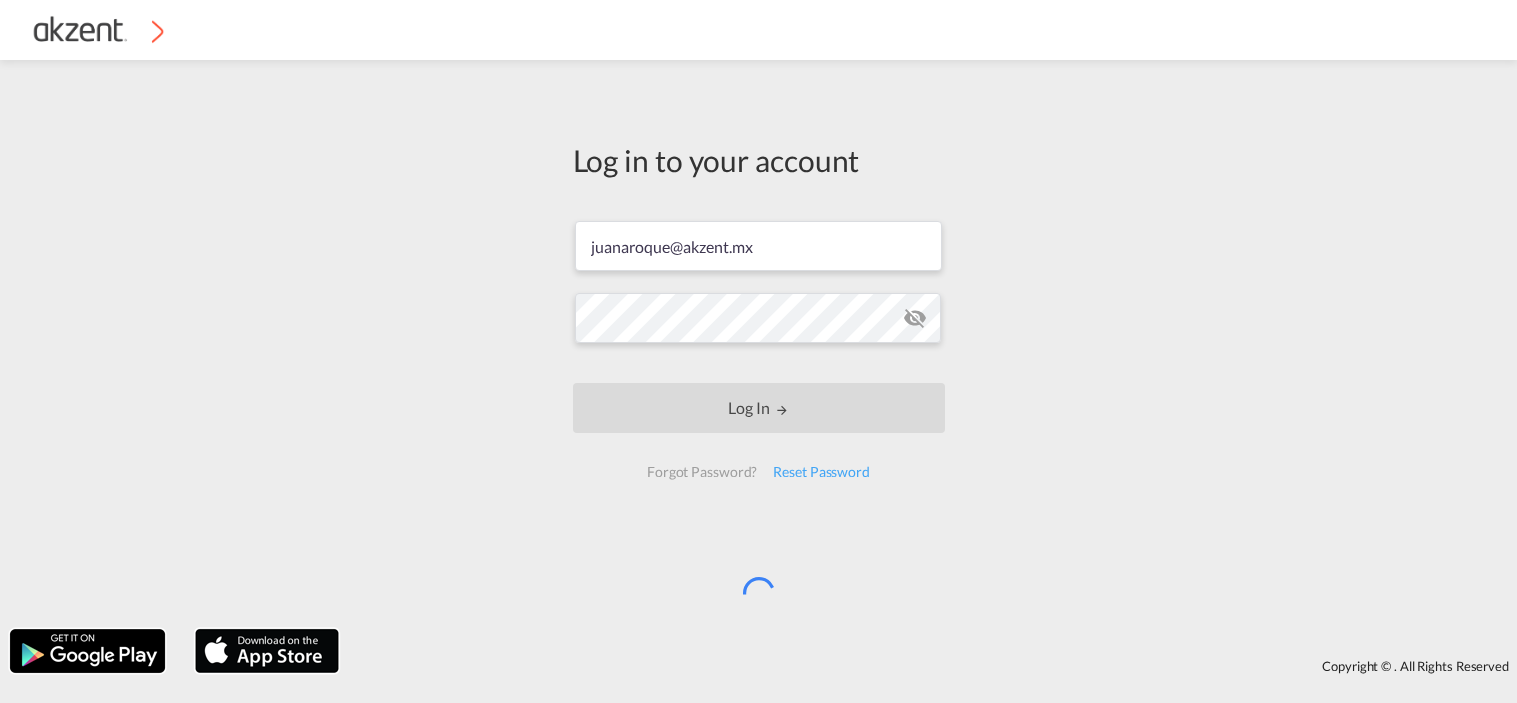 scroll, scrollTop: 0, scrollLeft: 0, axis: both 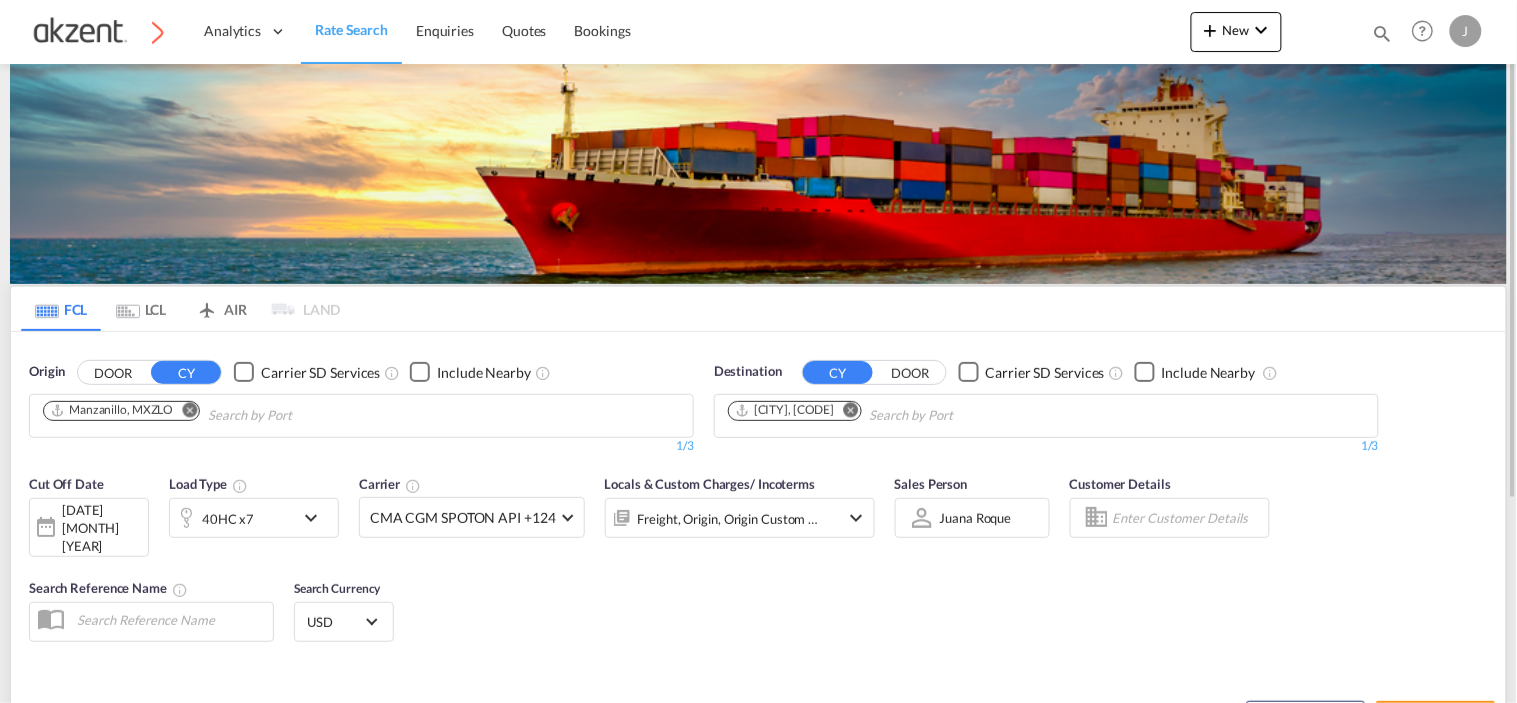 click on "AIR" at bounding box center [221, 309] 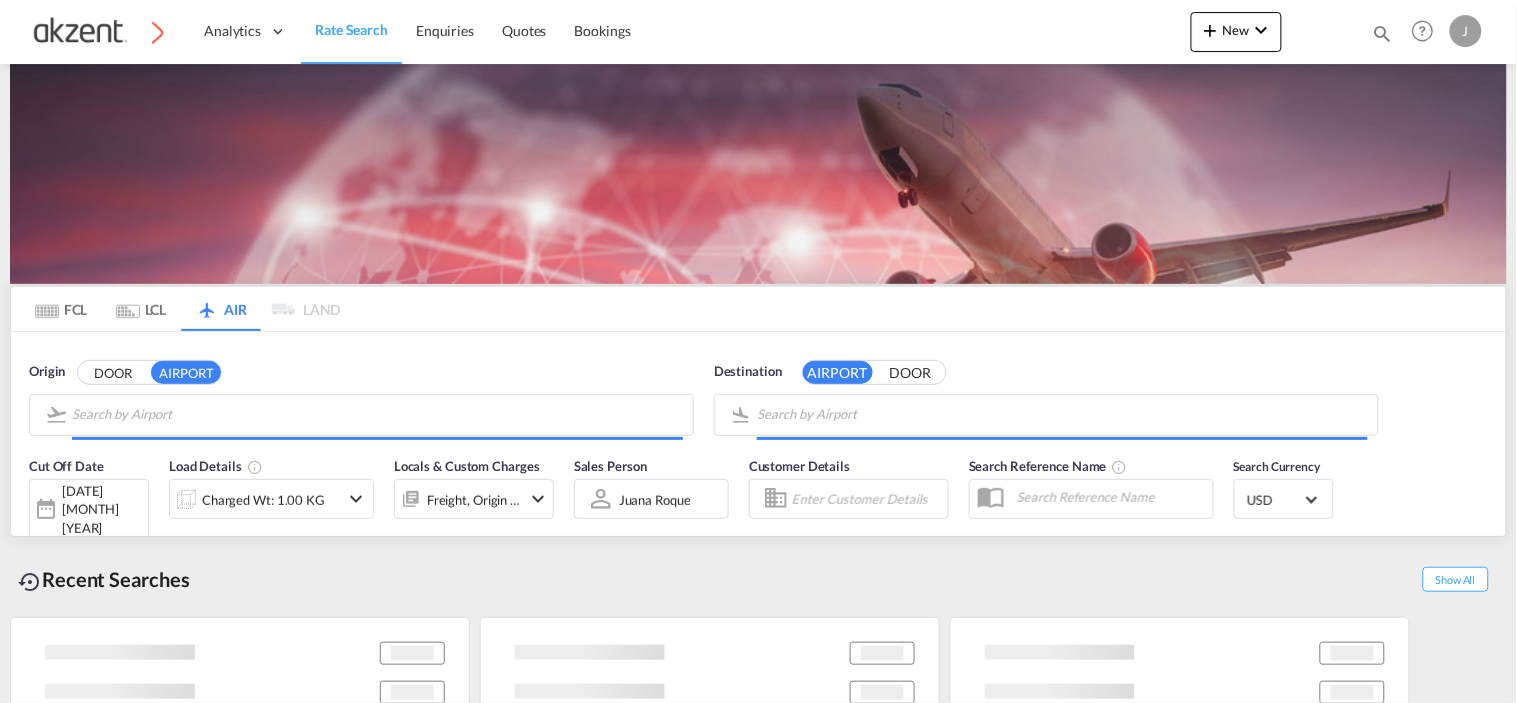 type on "General Mariano Escobedo International, [CITY], [AIRPORT_CODE]" 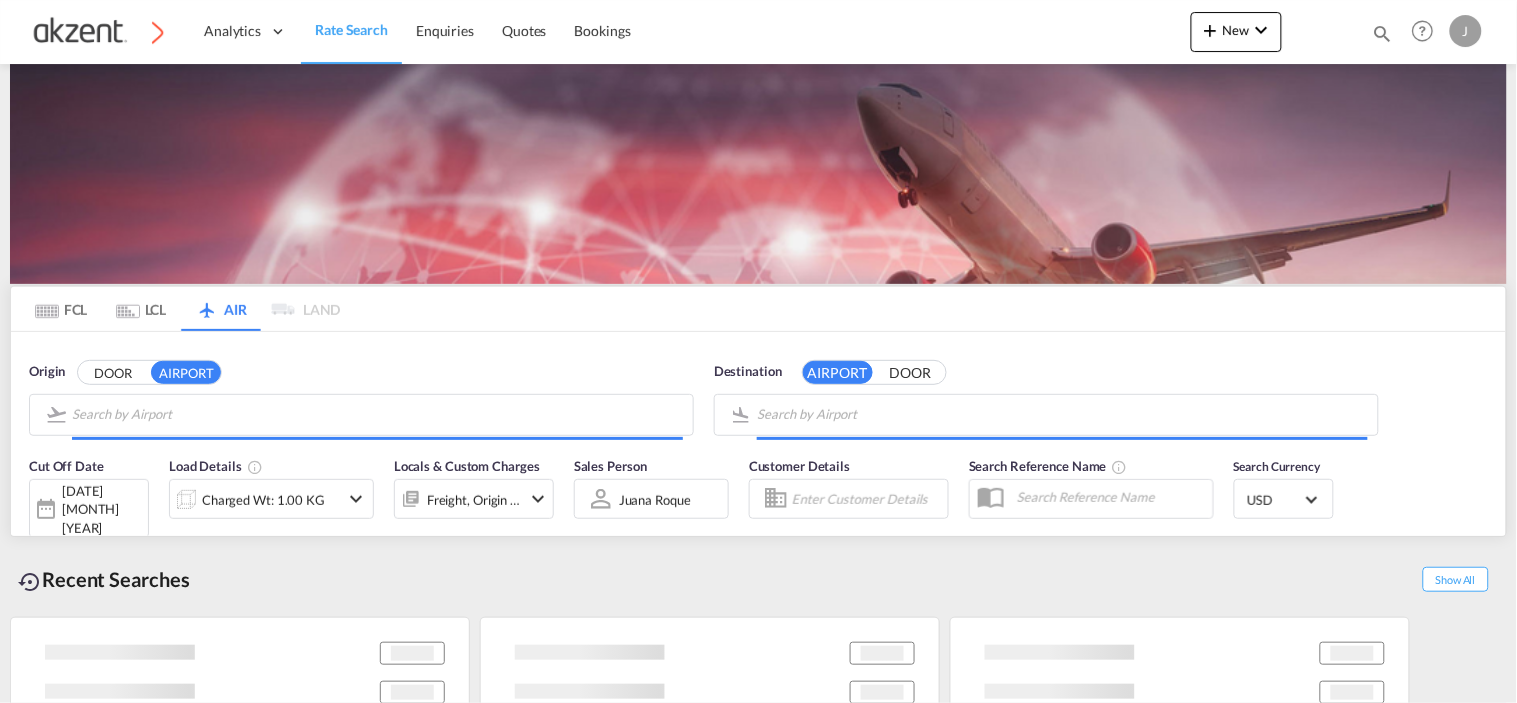 type on "Tan Son Nhat International, Ho Chi Minh City, SGN" 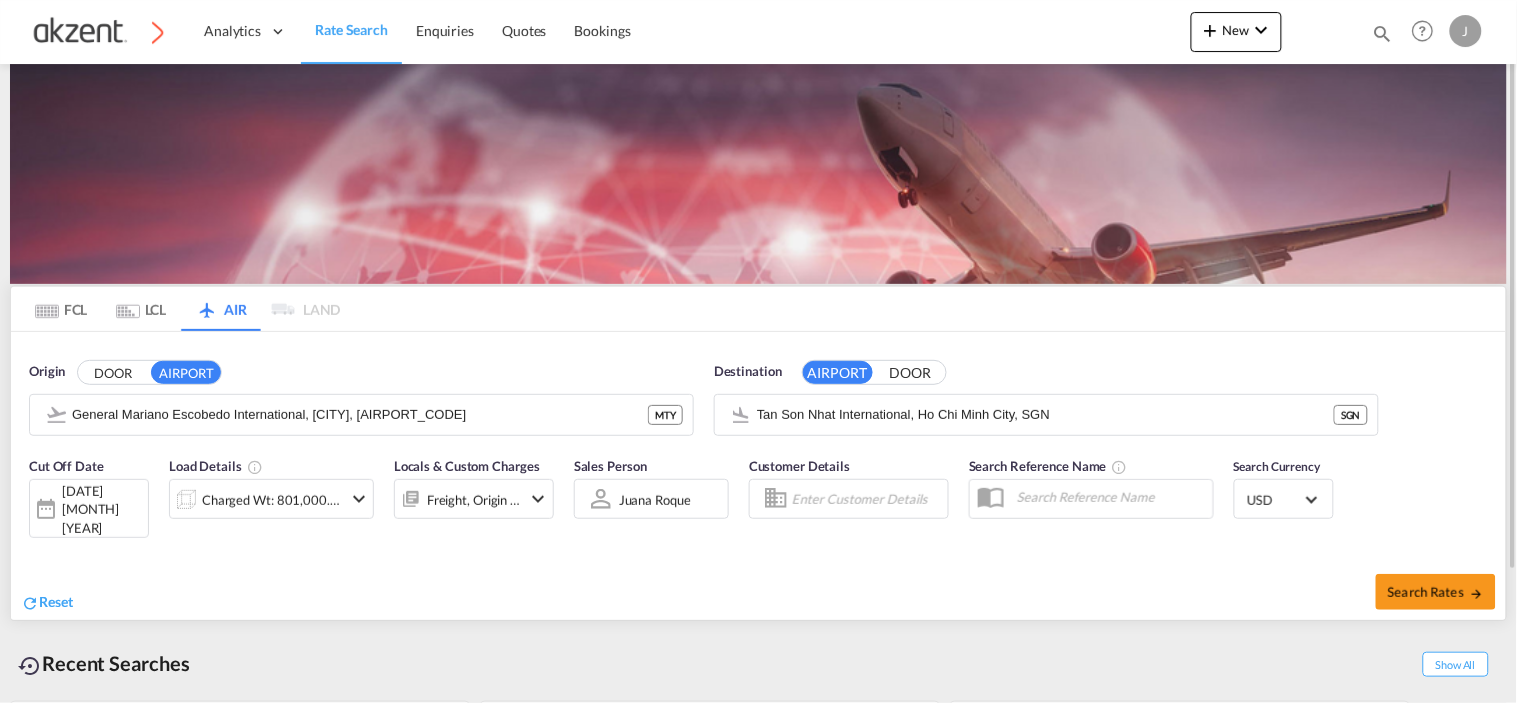 click at bounding box center (1383, 33) 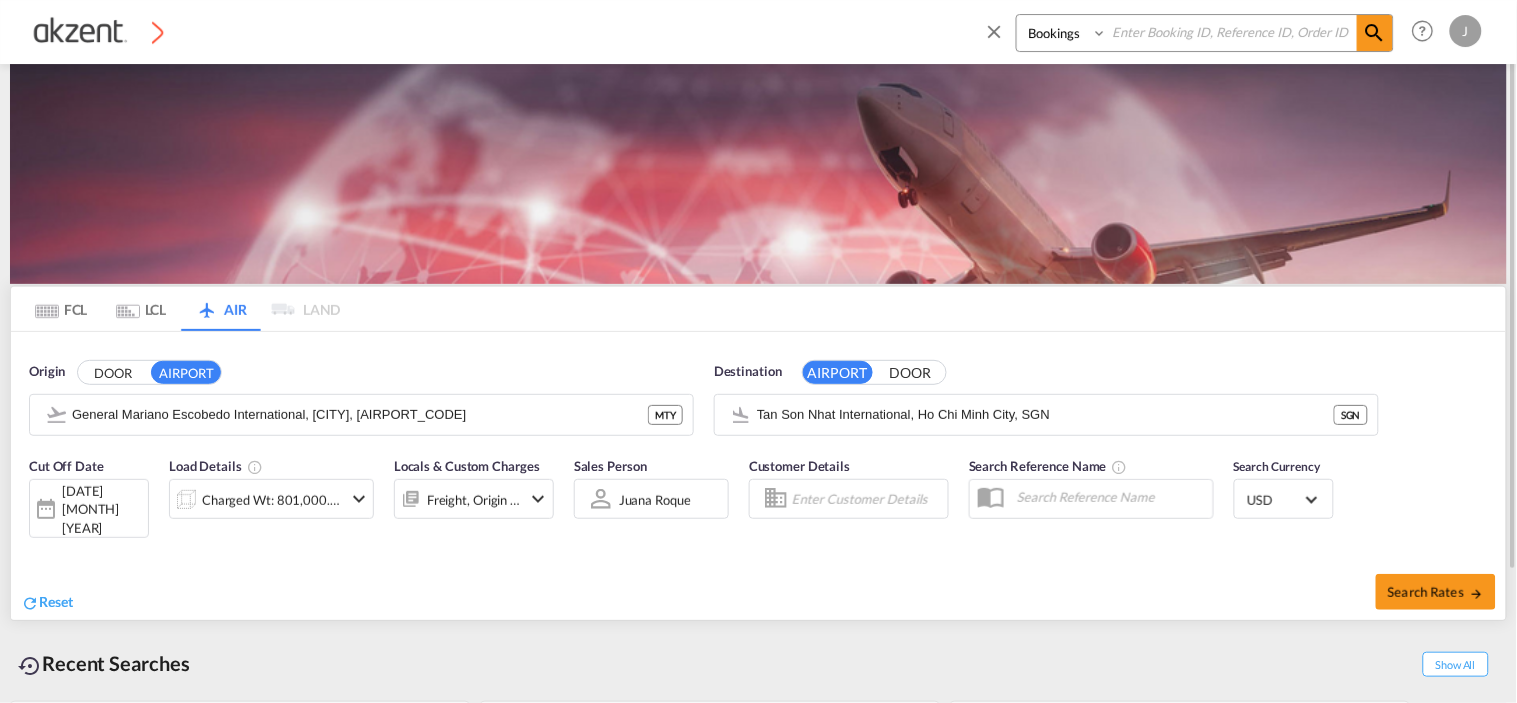 click at bounding box center (1232, 32) 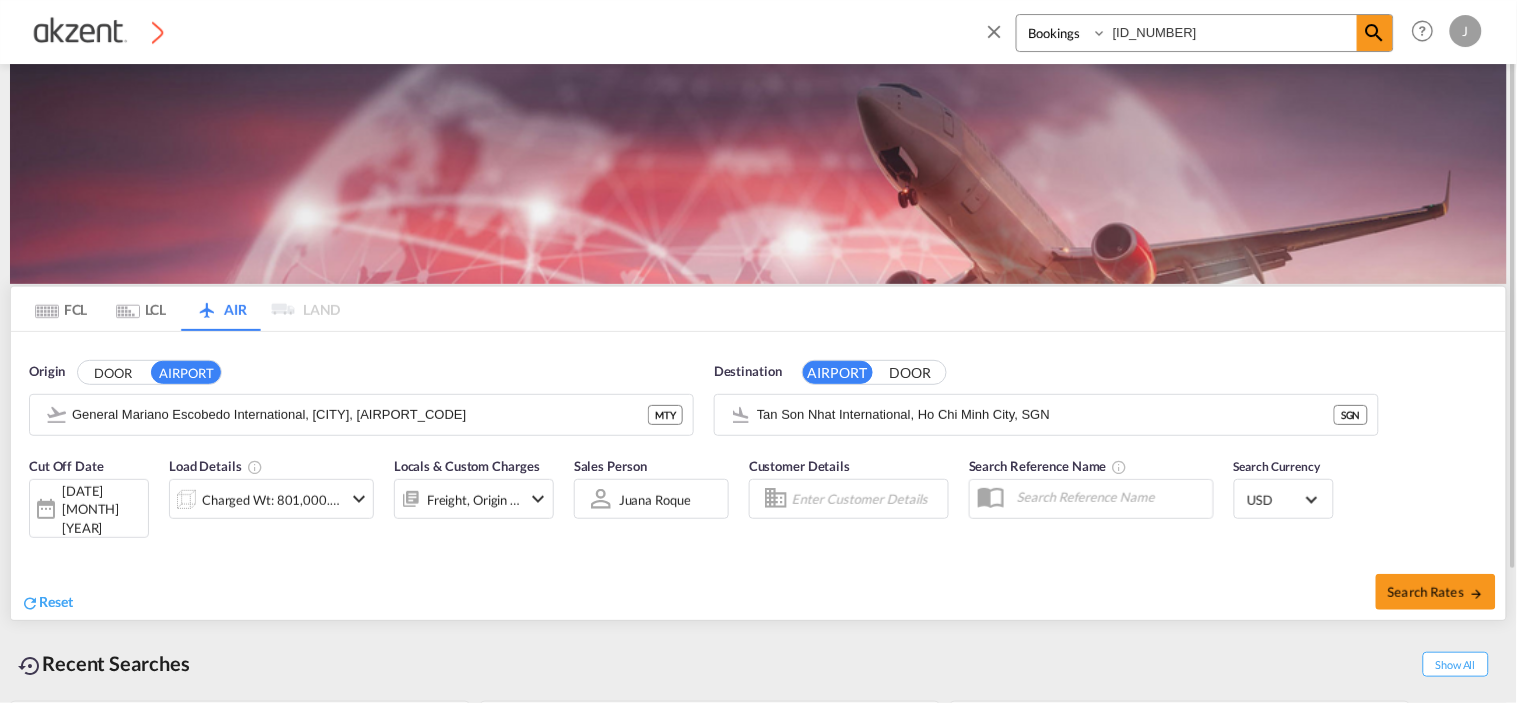 type on "[ID_NUMBER]" 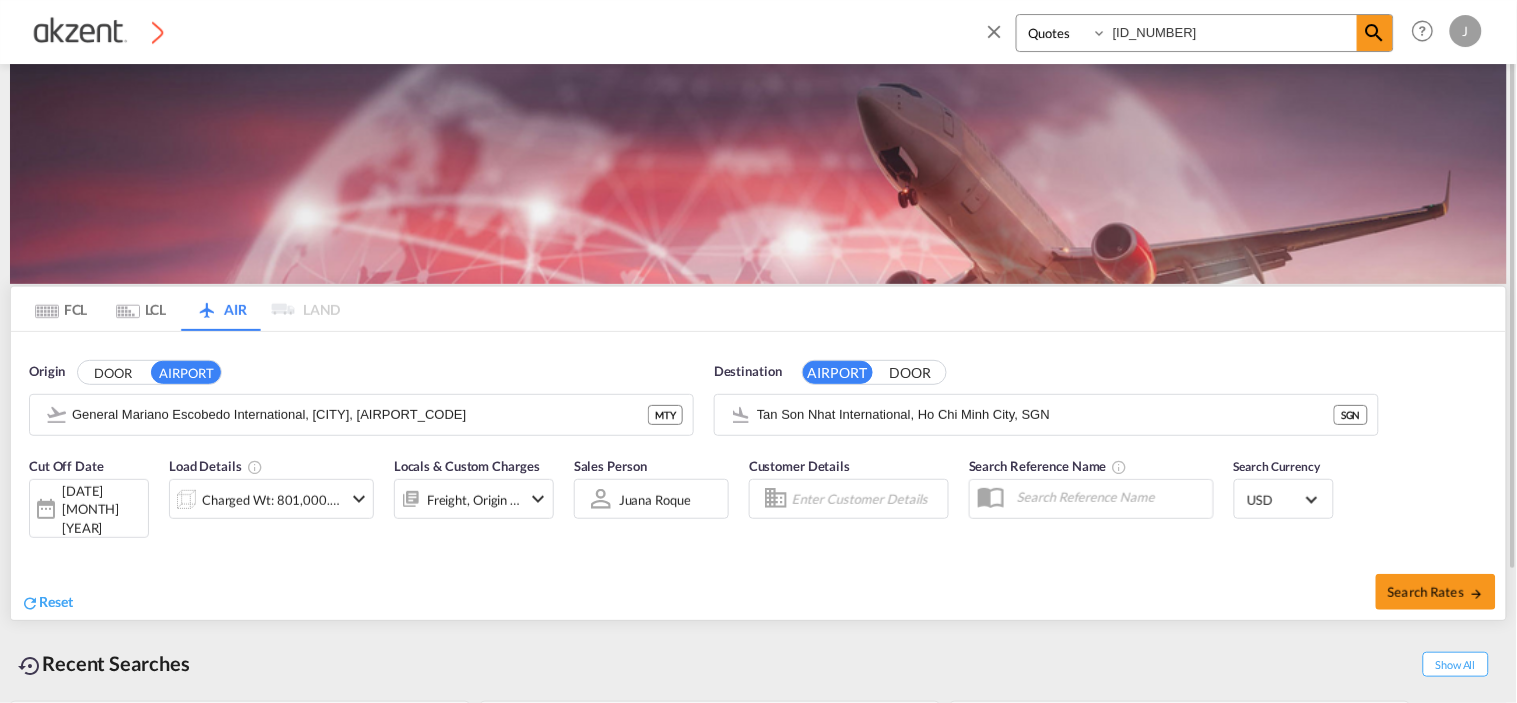 click on "Bookings Quotes Enquiries" at bounding box center [1064, 33] 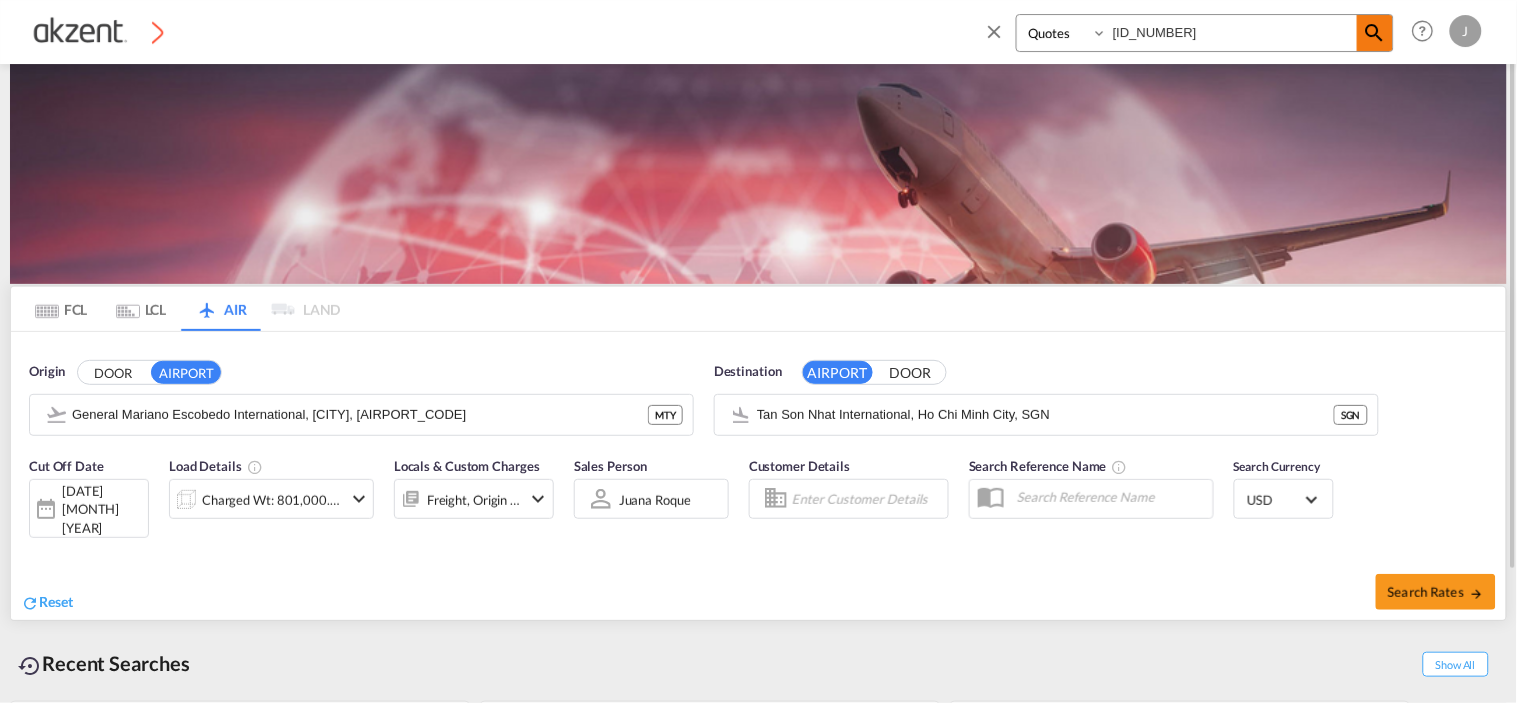 click at bounding box center (1375, 33) 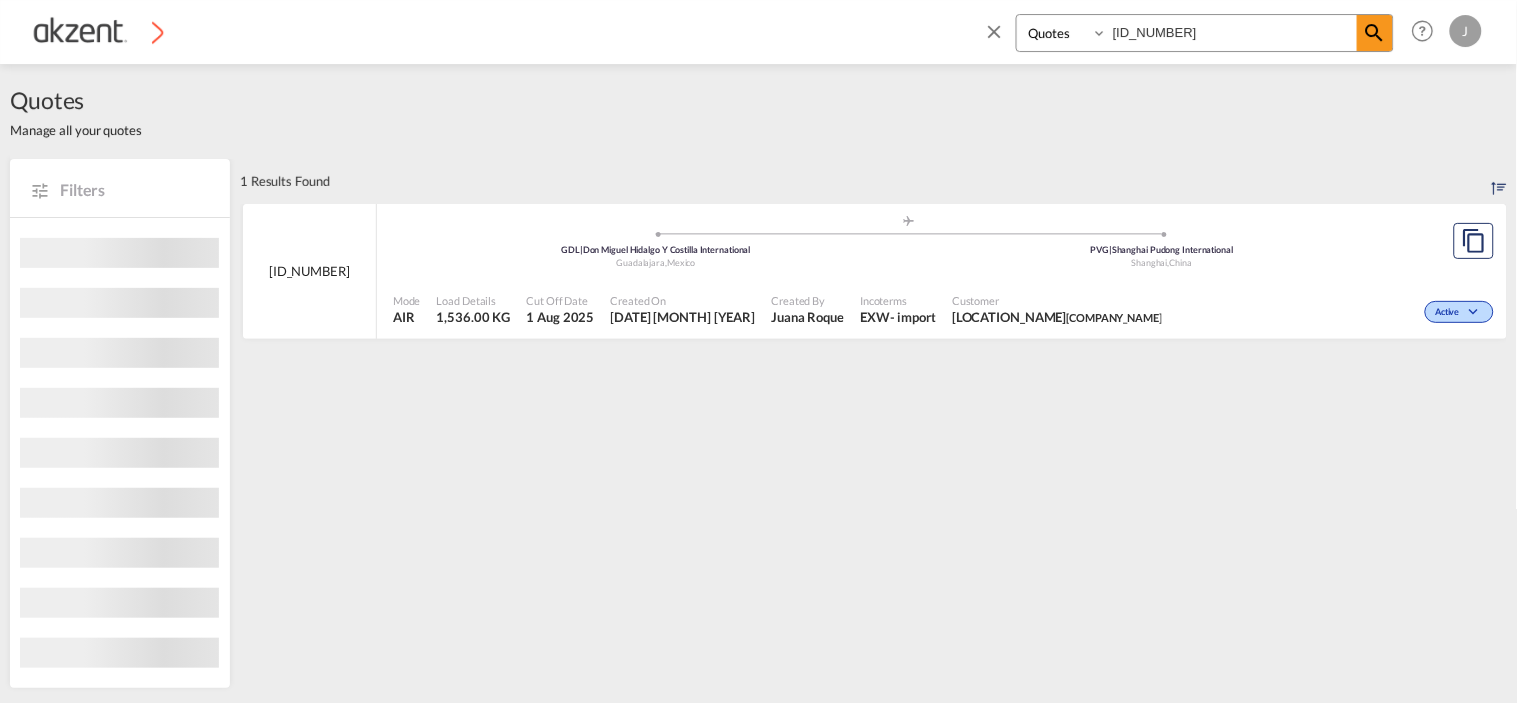 click on "Customer" at bounding box center (1057, 300) 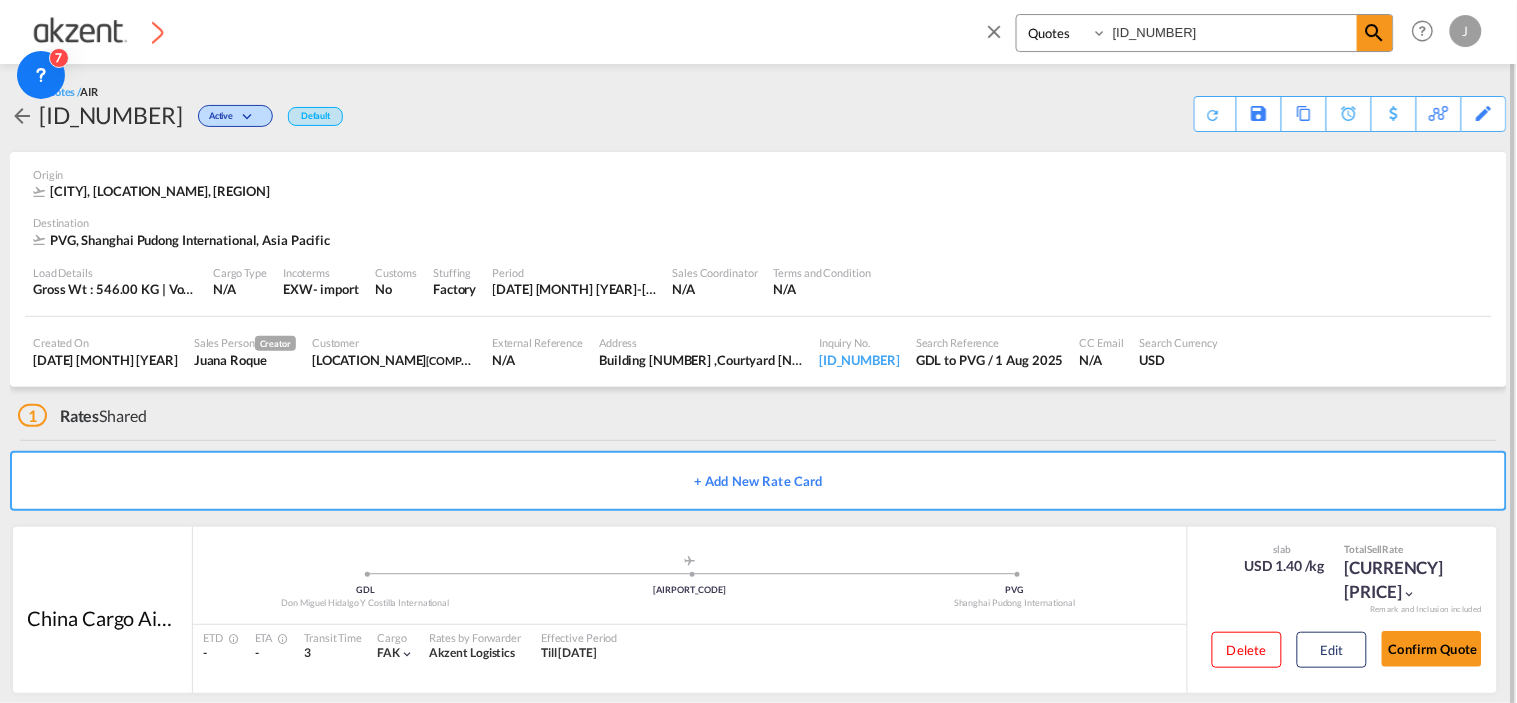 scroll, scrollTop: 25, scrollLeft: 0, axis: vertical 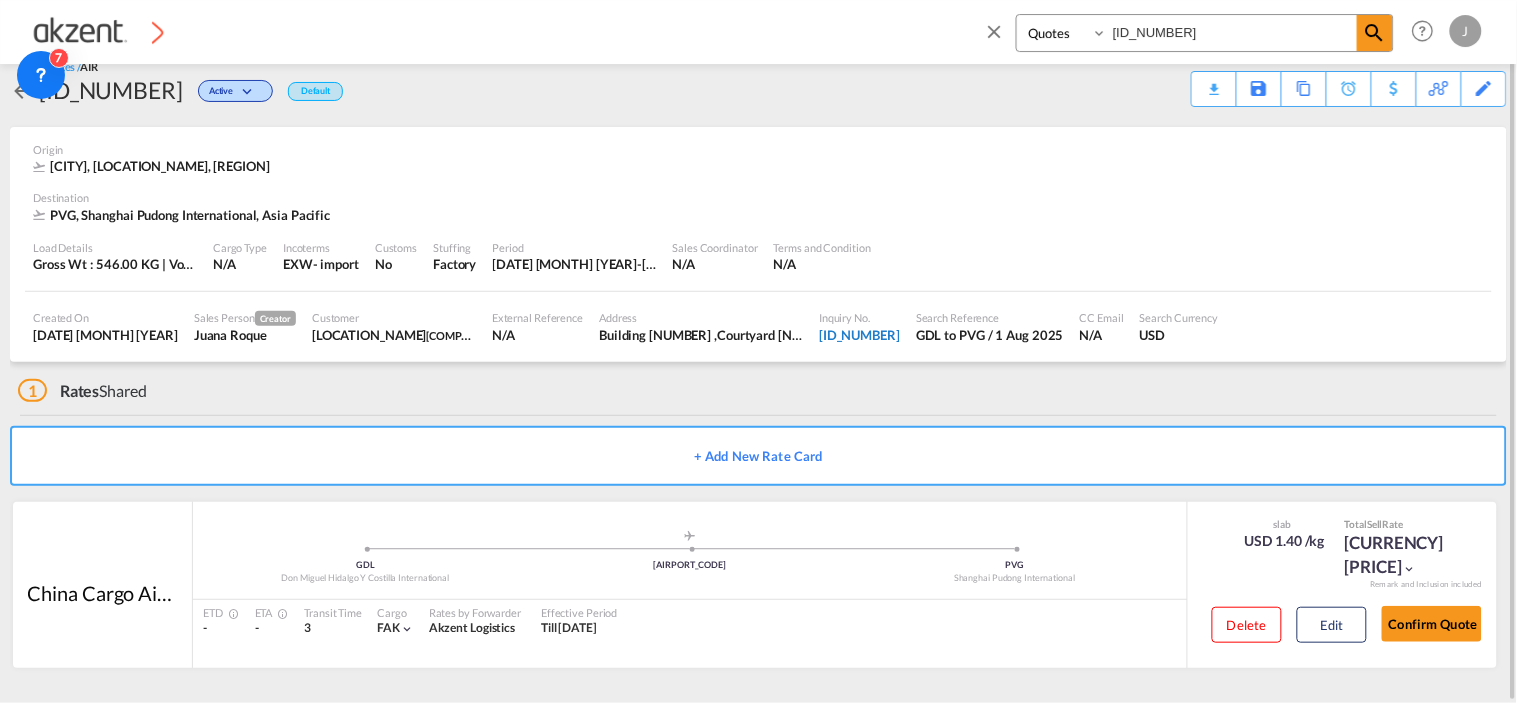 click on "[ID_NUMBER]" at bounding box center [859, 335] 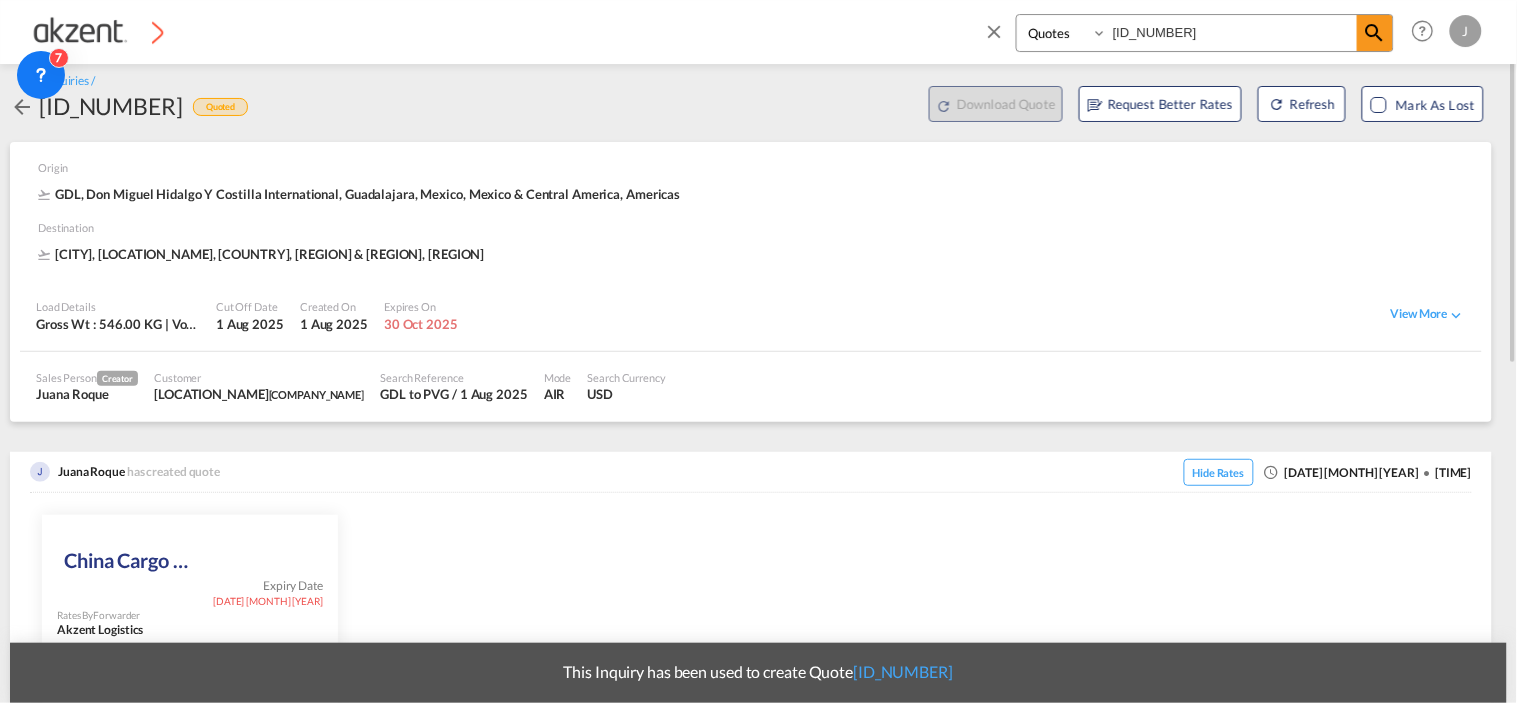 scroll, scrollTop: 0, scrollLeft: 0, axis: both 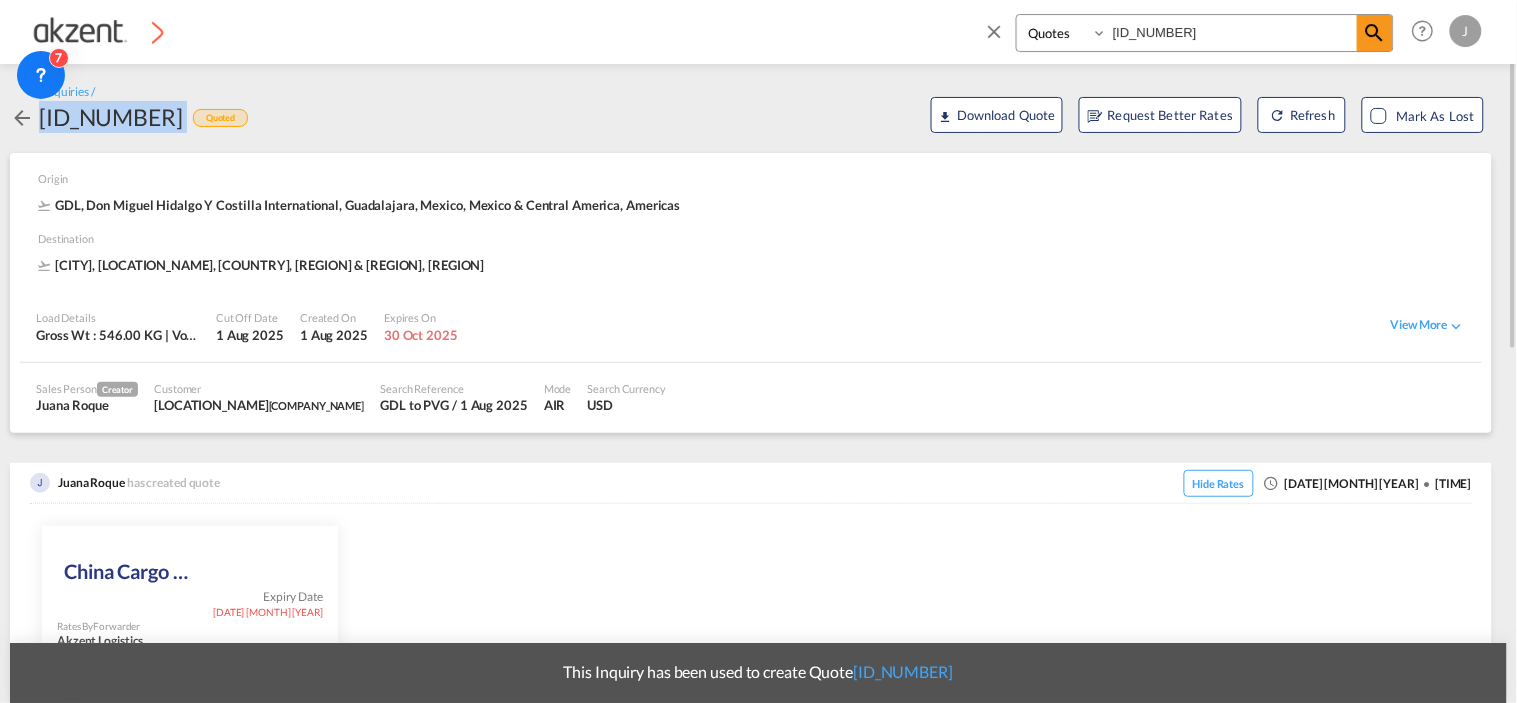 drag, startPoint x: 187, startPoint y: 110, endPoint x: 37, endPoint y: 121, distance: 150.40279 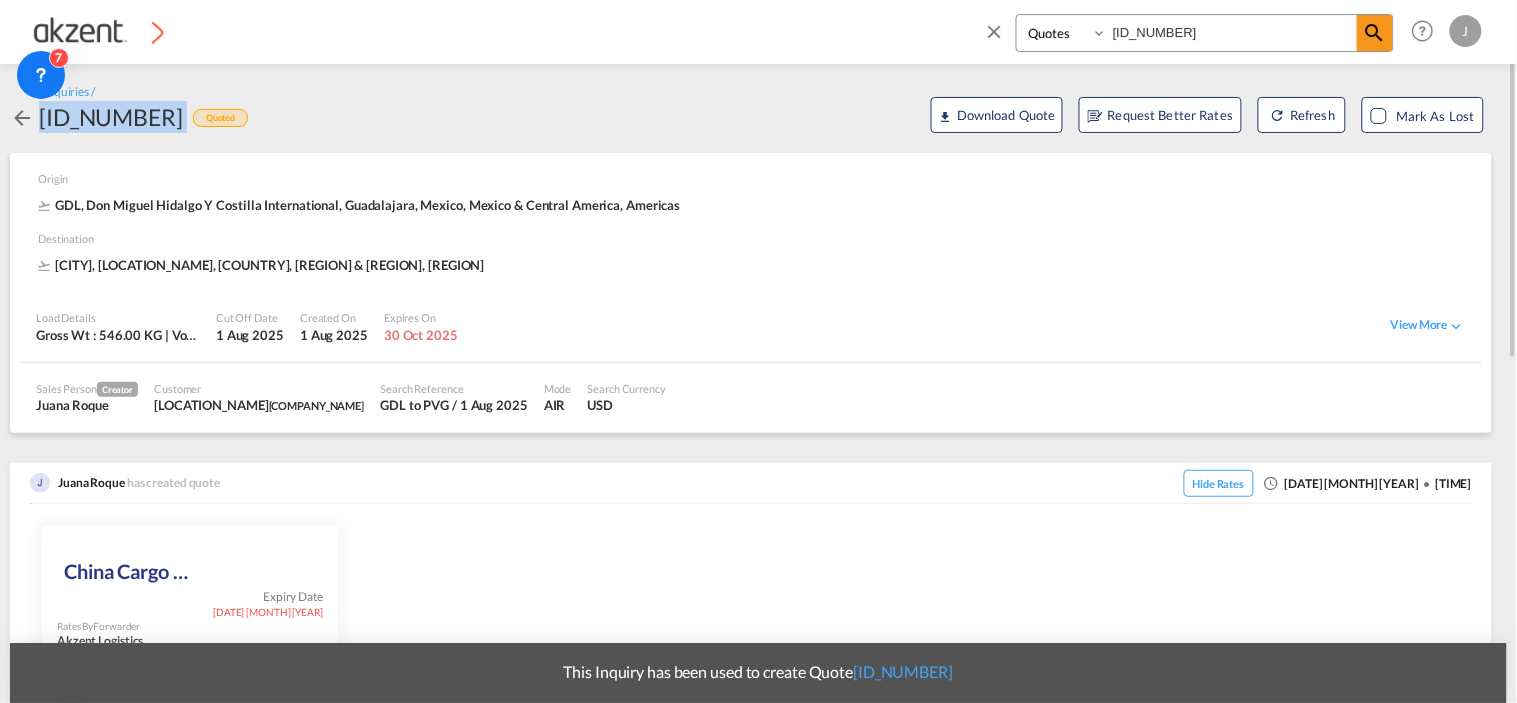 click at bounding box center (97, 31) 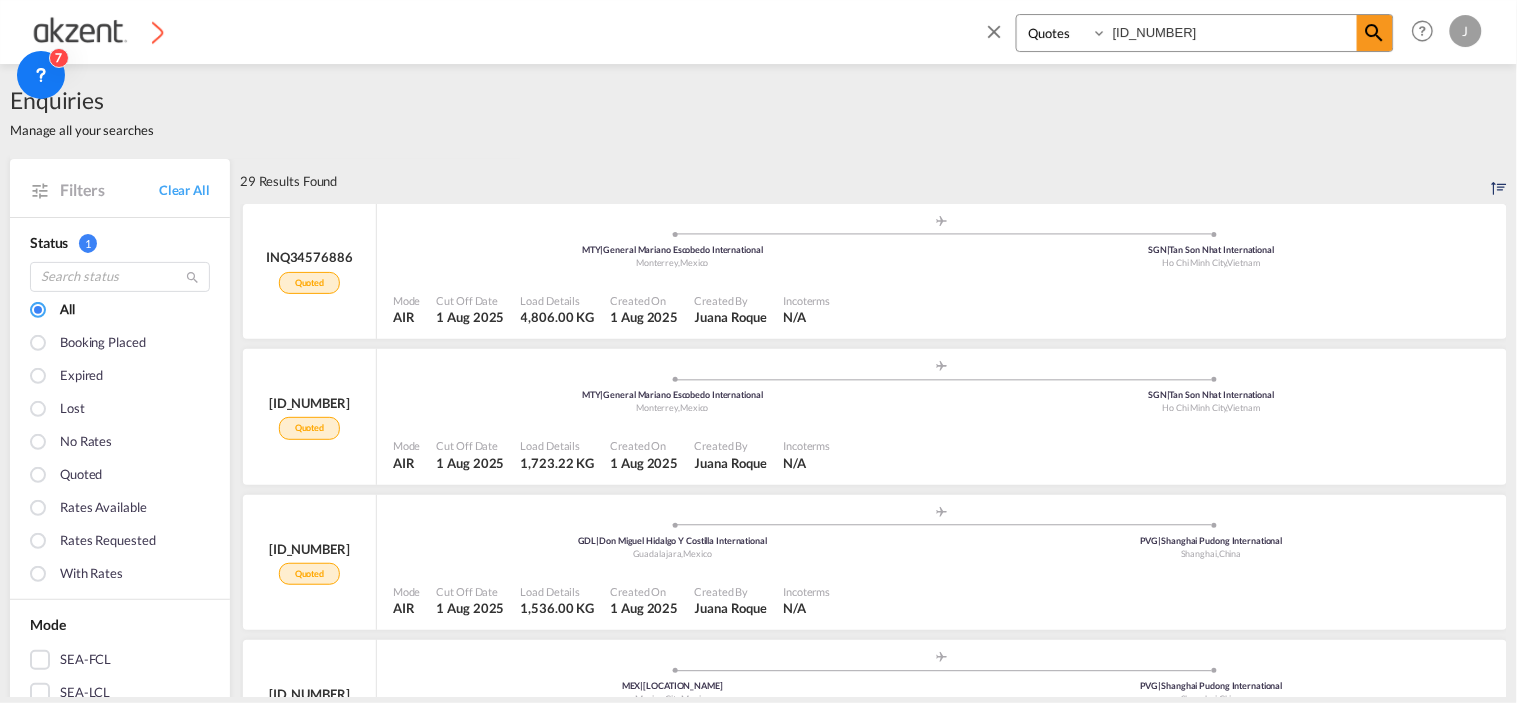 click at bounding box center (995, 31) 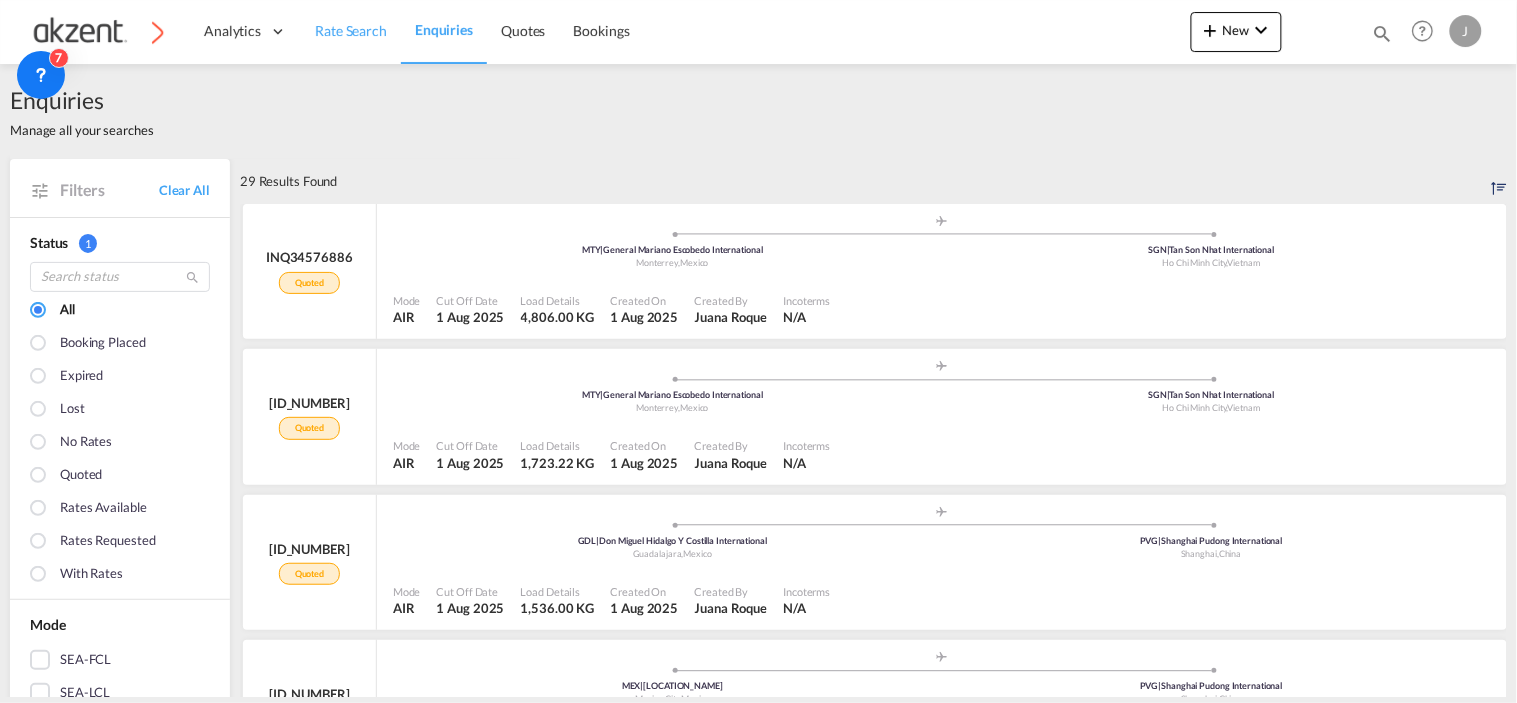 click on "Rate Search" at bounding box center (351, 30) 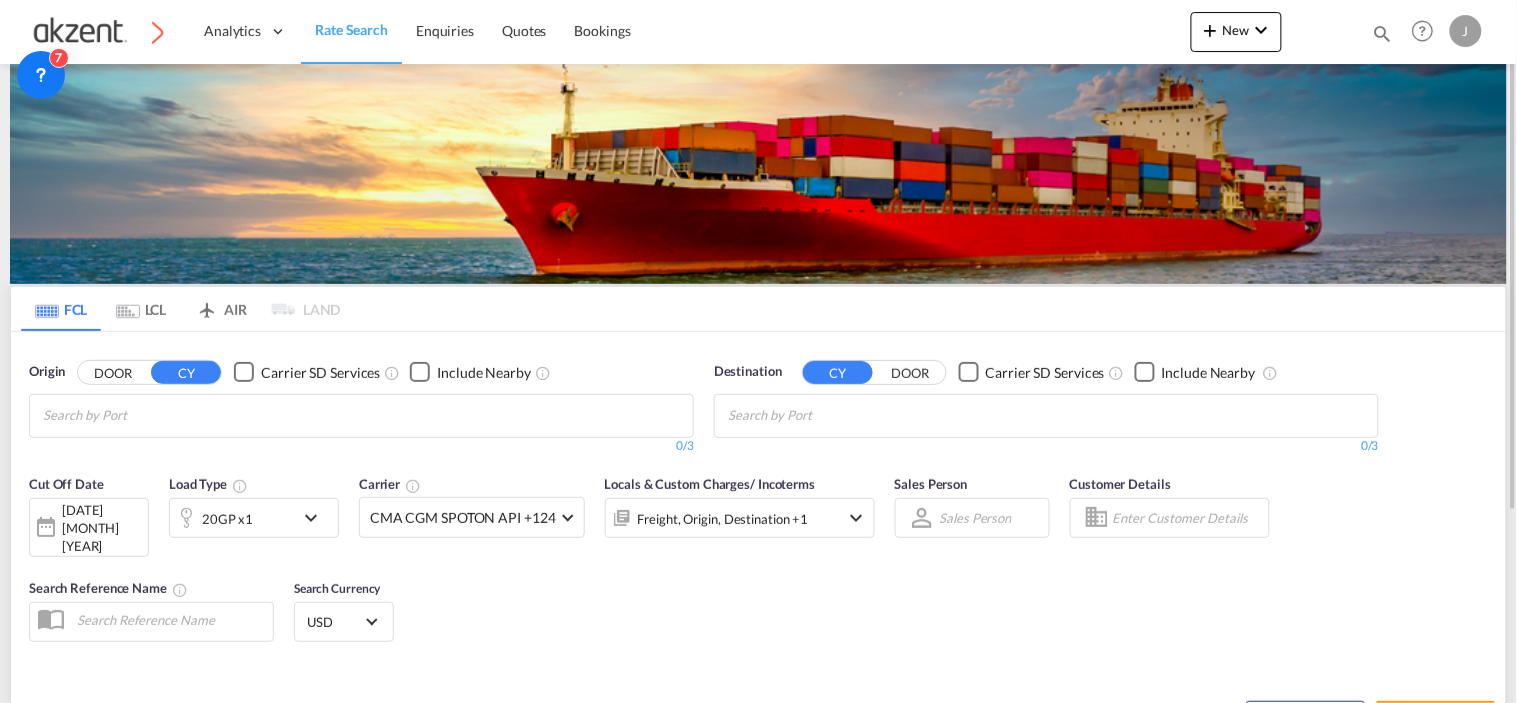 click on "AIR" at bounding box center (221, 309) 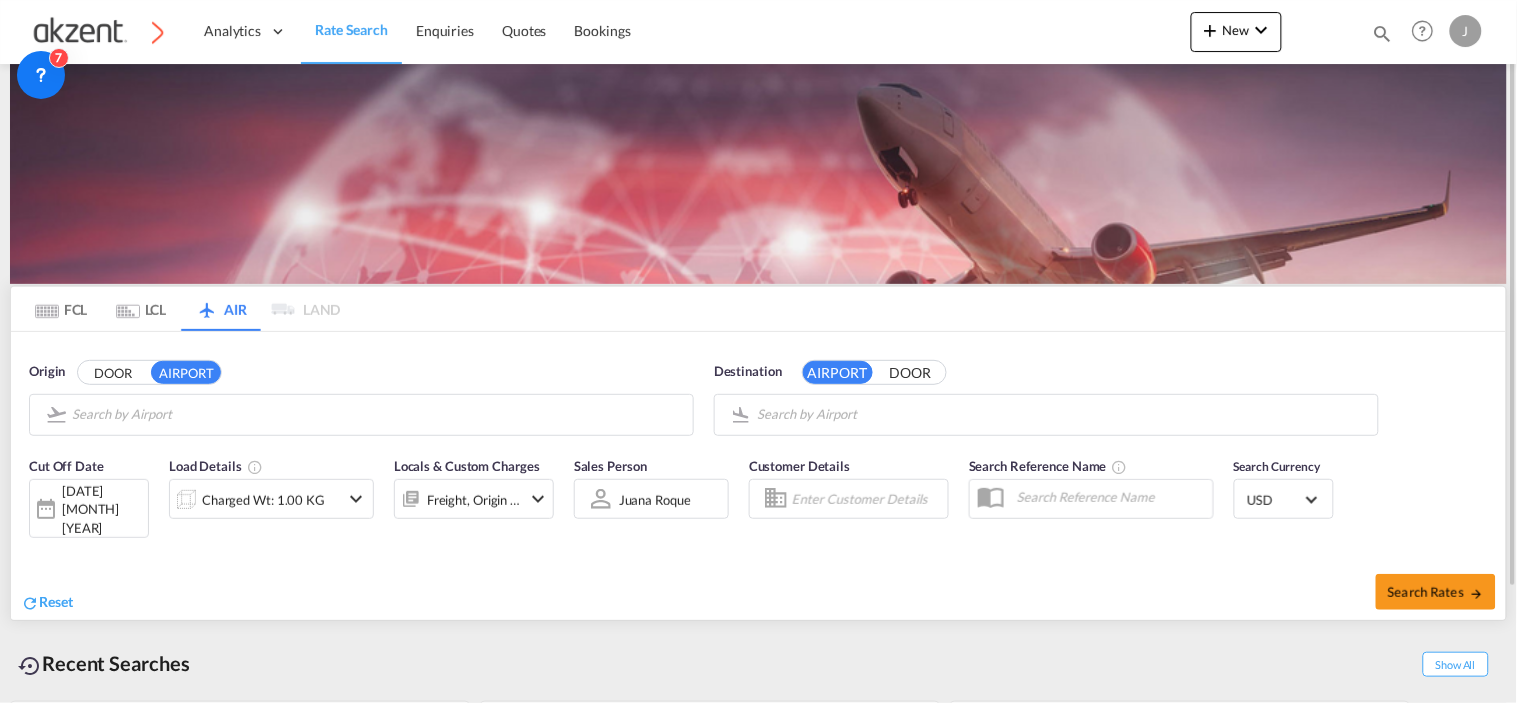 type on "General Mariano Escobedo International, [CITY], [AIRPORT_CODE]" 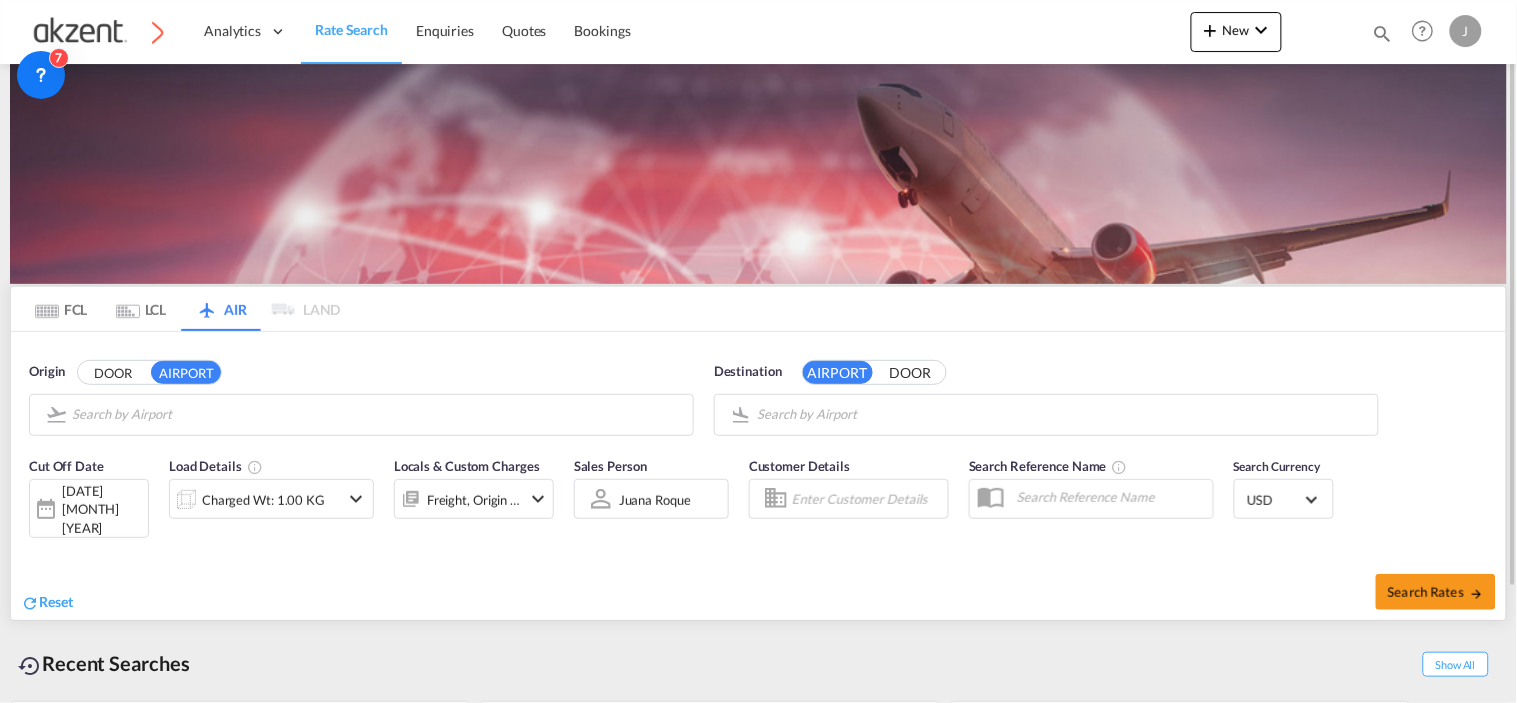 type on "Tan Son Nhat International, Ho Chi Minh City, SGN" 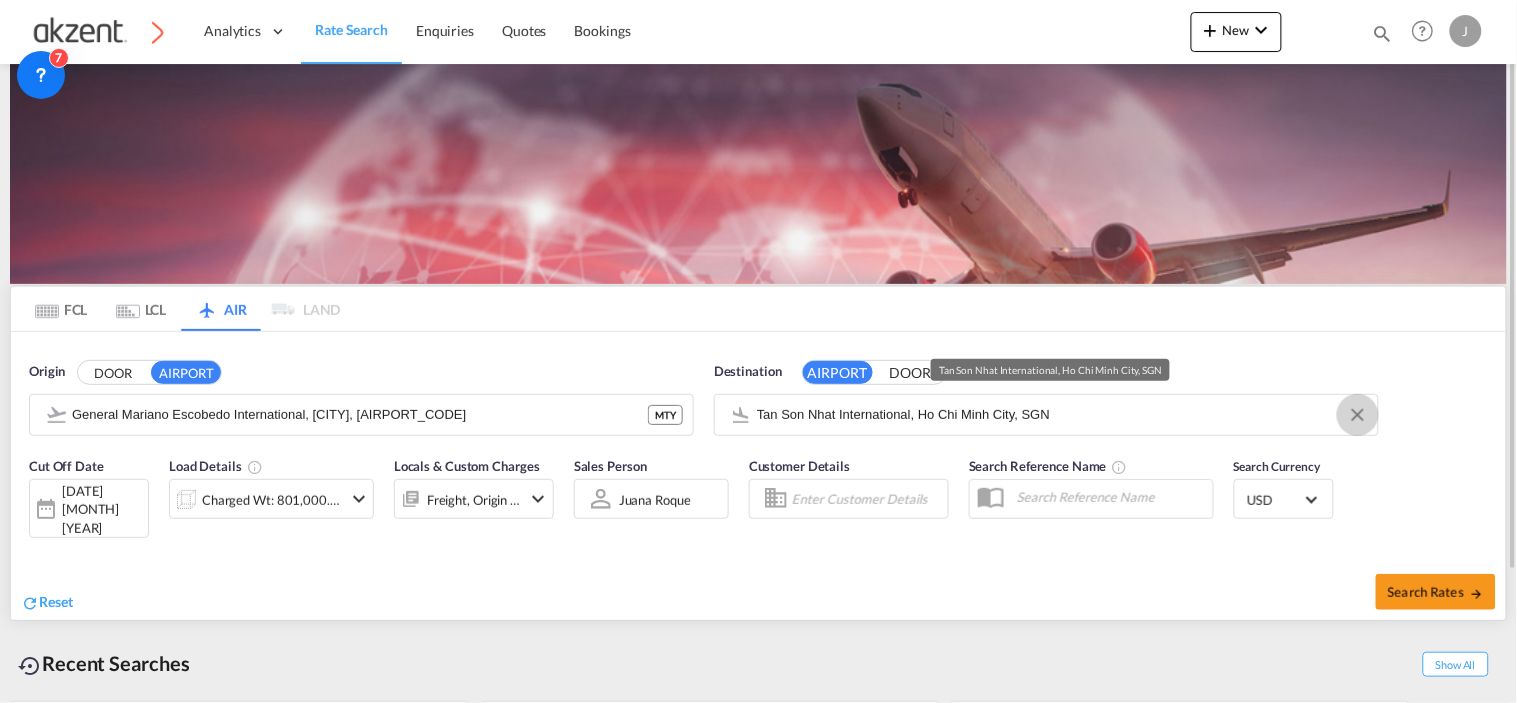 click at bounding box center (1358, 415) 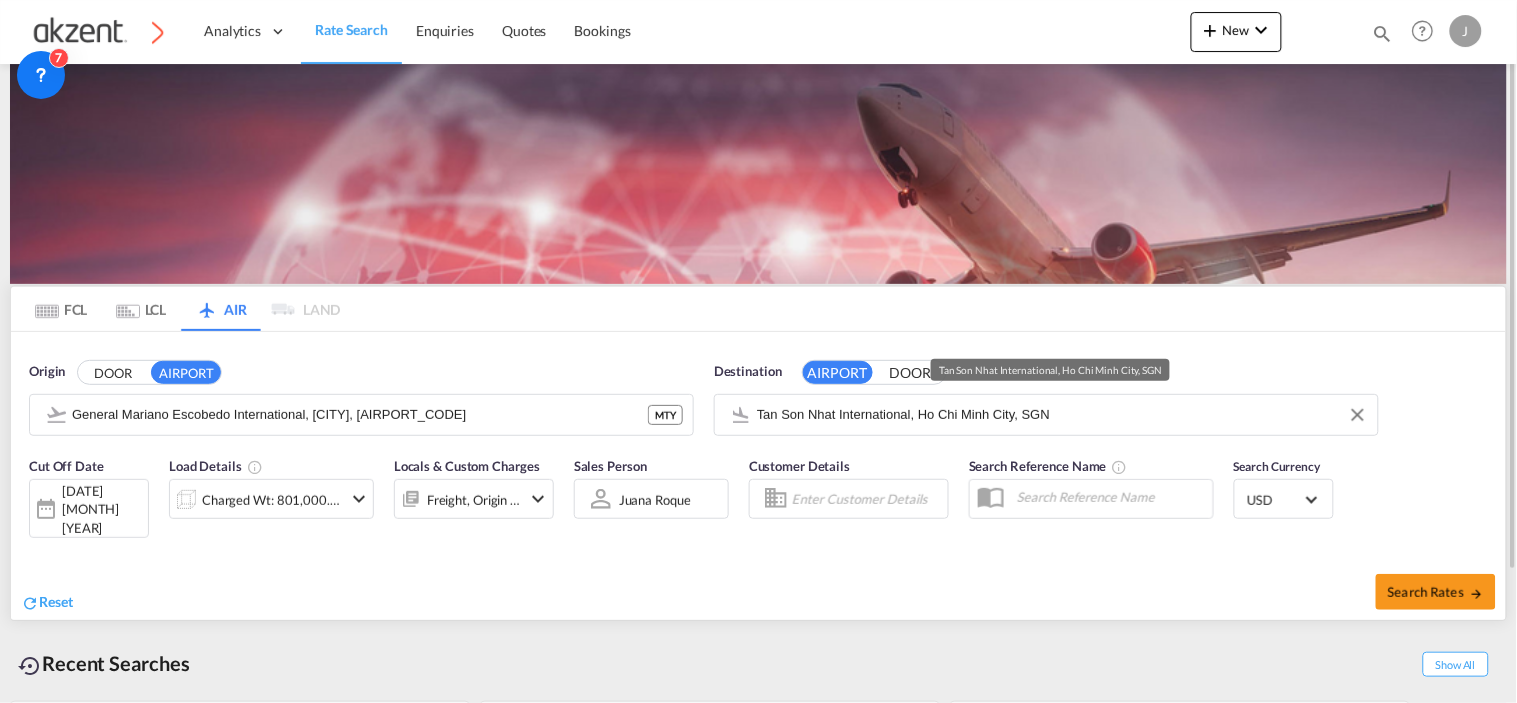 type 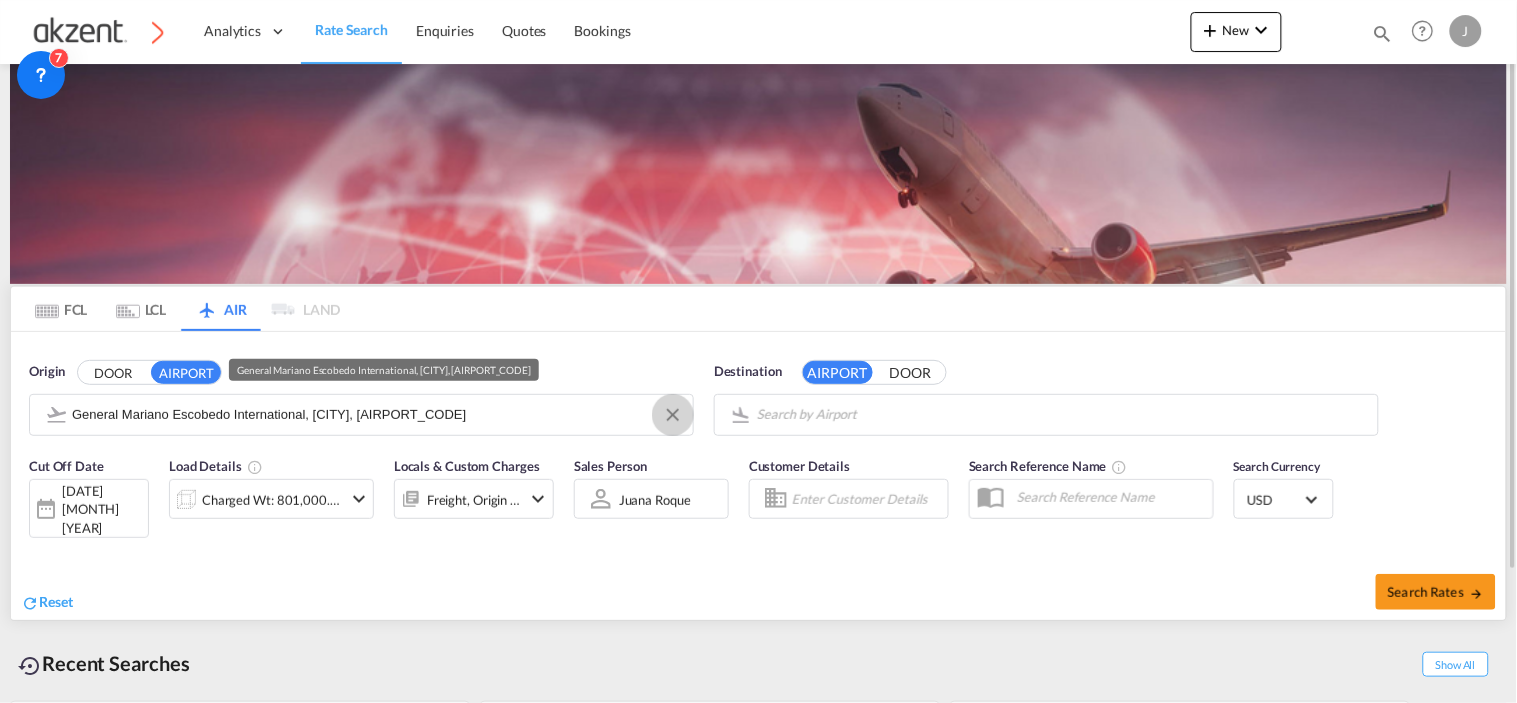 click at bounding box center [673, 415] 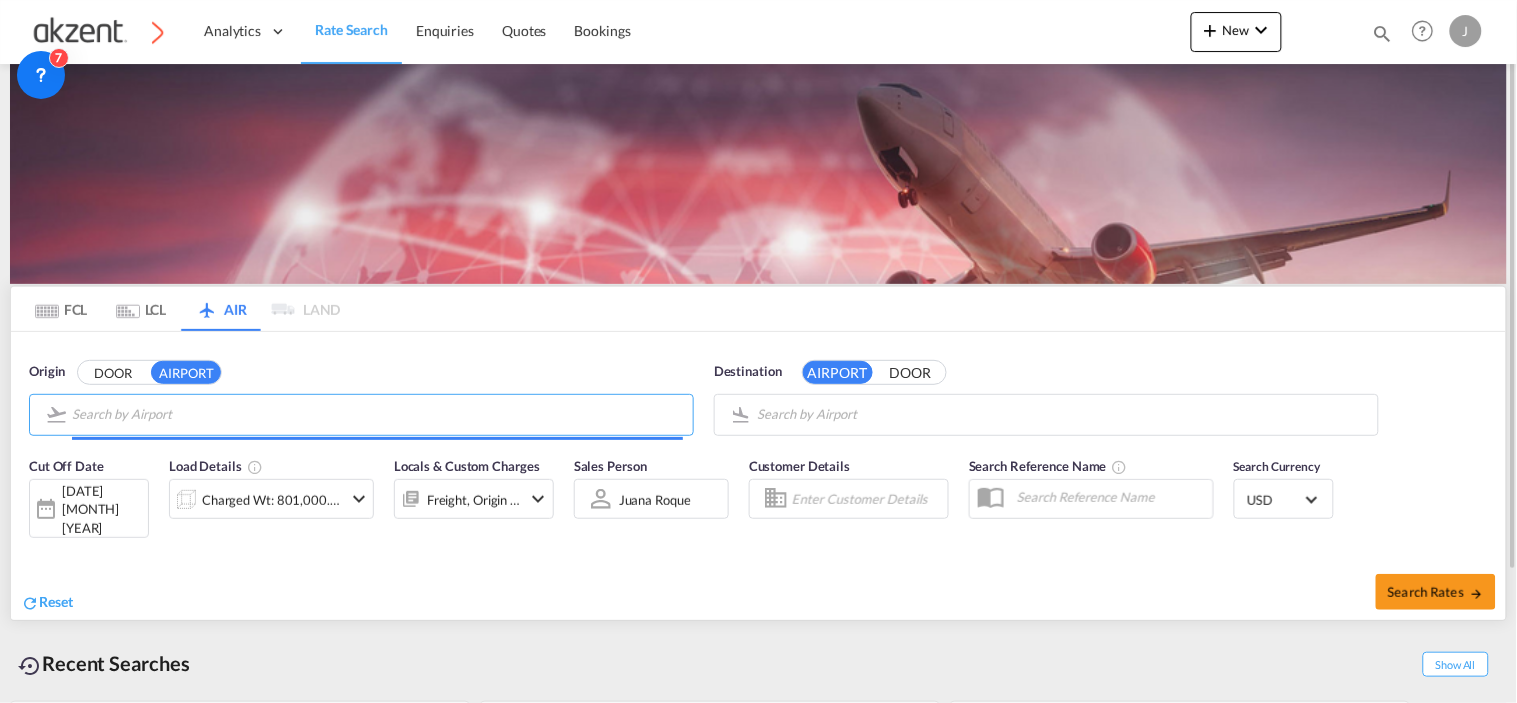 click at bounding box center [377, 415] 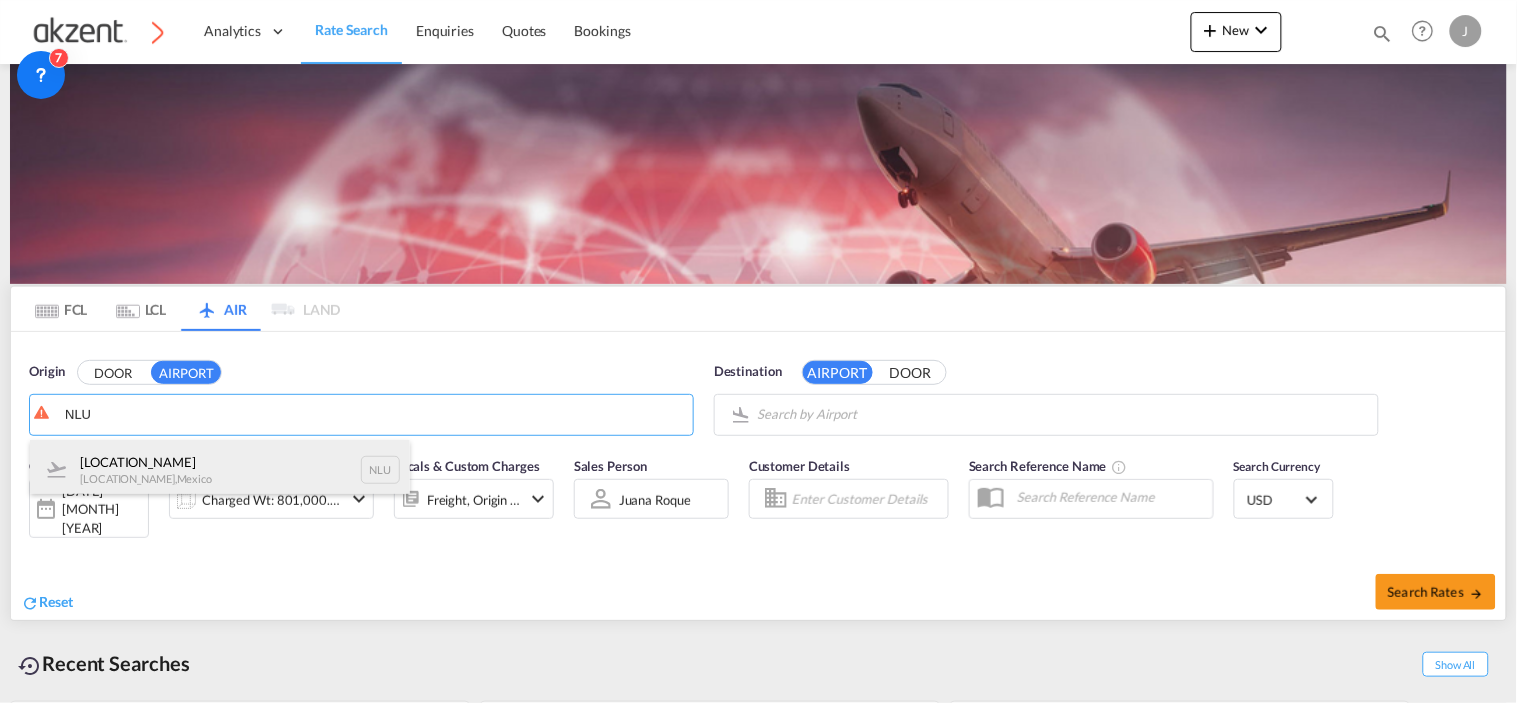 click on "[LOCATION_NAME] [LOCATION_NAME] ,  [COUNTRY]
NLU" at bounding box center [220, 470] 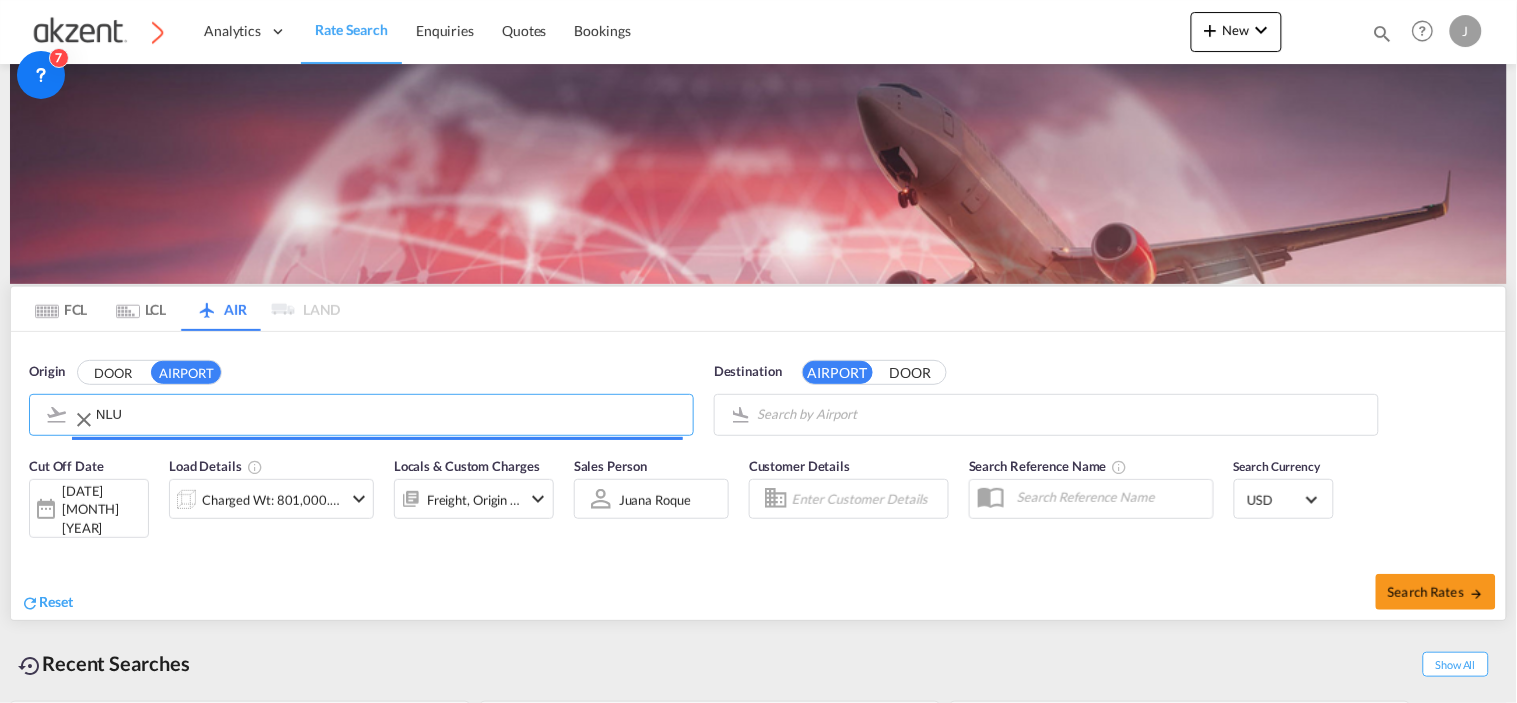 type on "[LOCATION_NAME] [LOCATION_NAME] ,  [COUNTRY]
NLU" 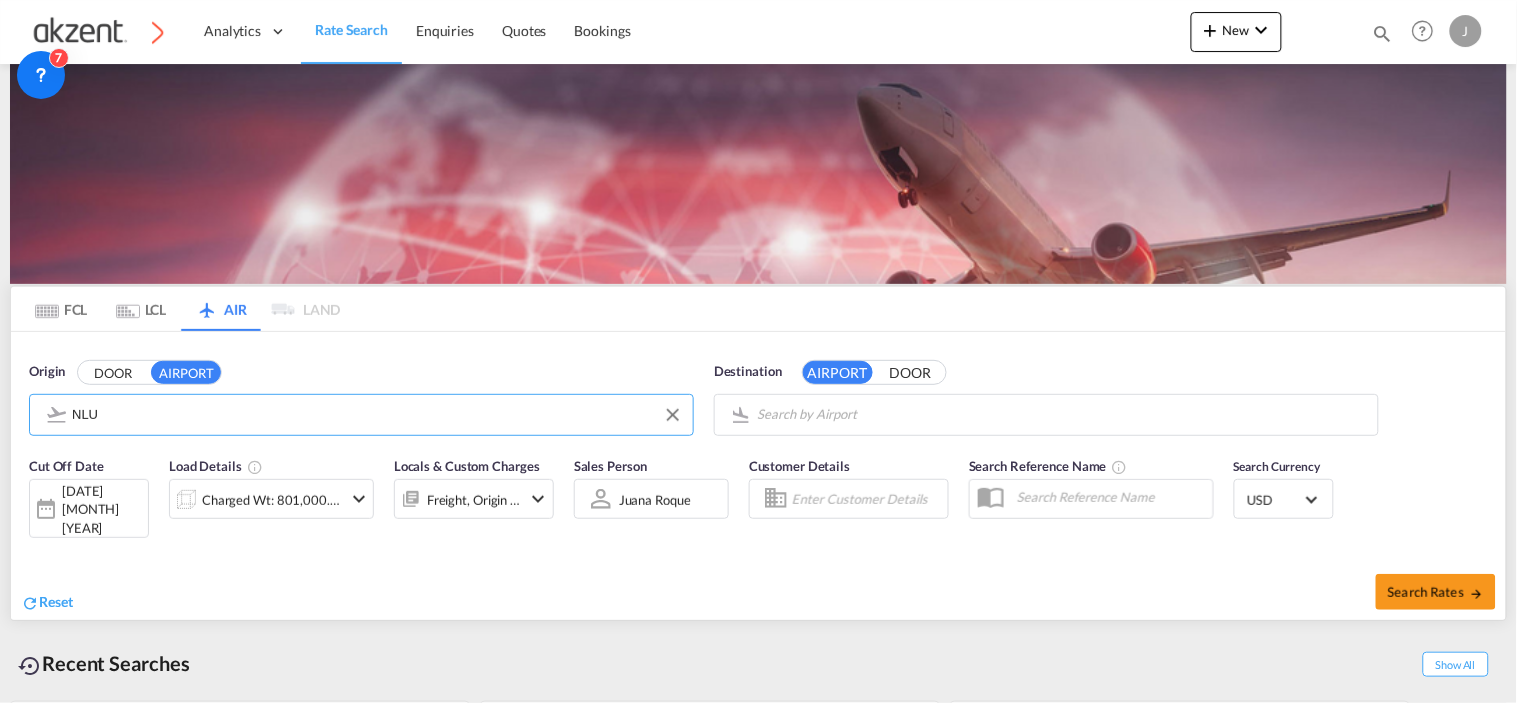 click on "Analytics
Dashboard
Rate Search
Enquiries
Quotes
Bookings" at bounding box center [758, 351] 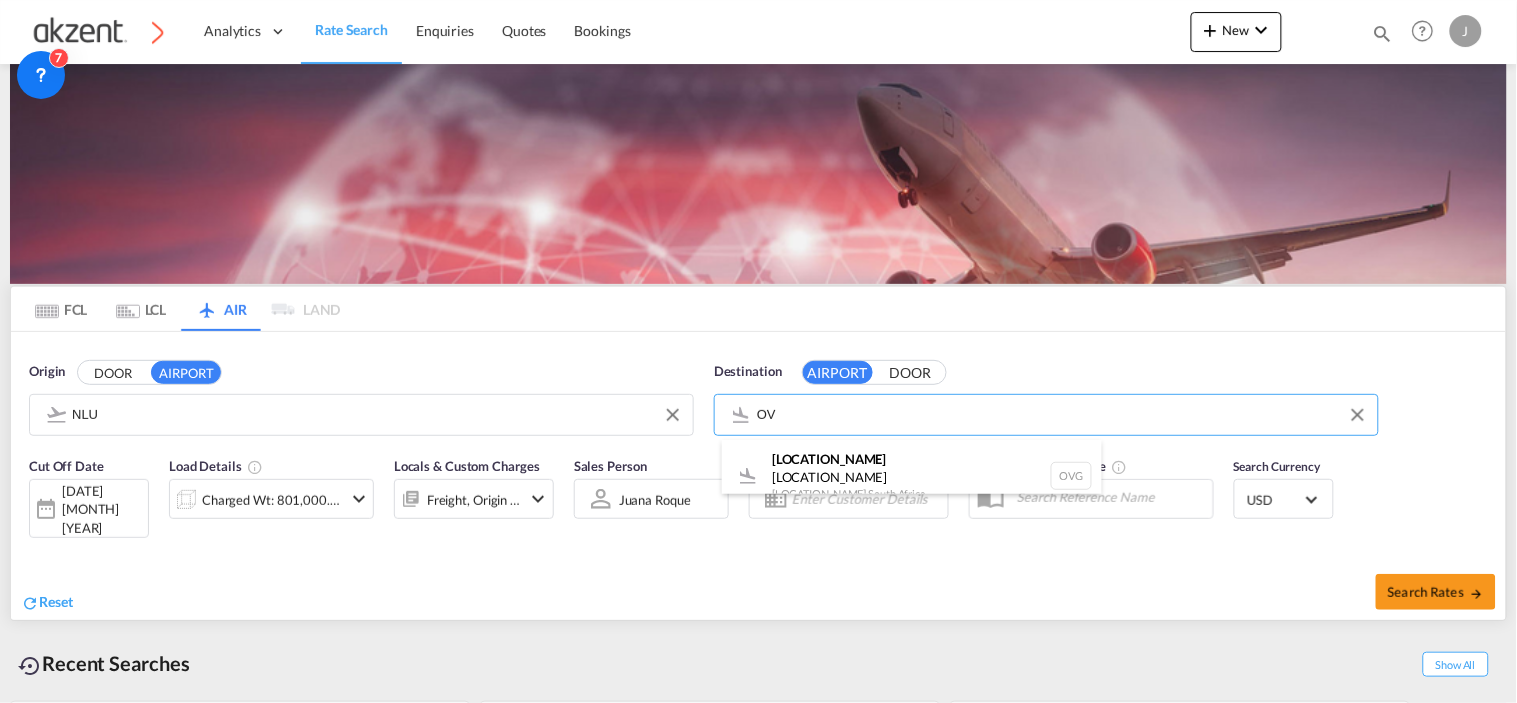 type on "O" 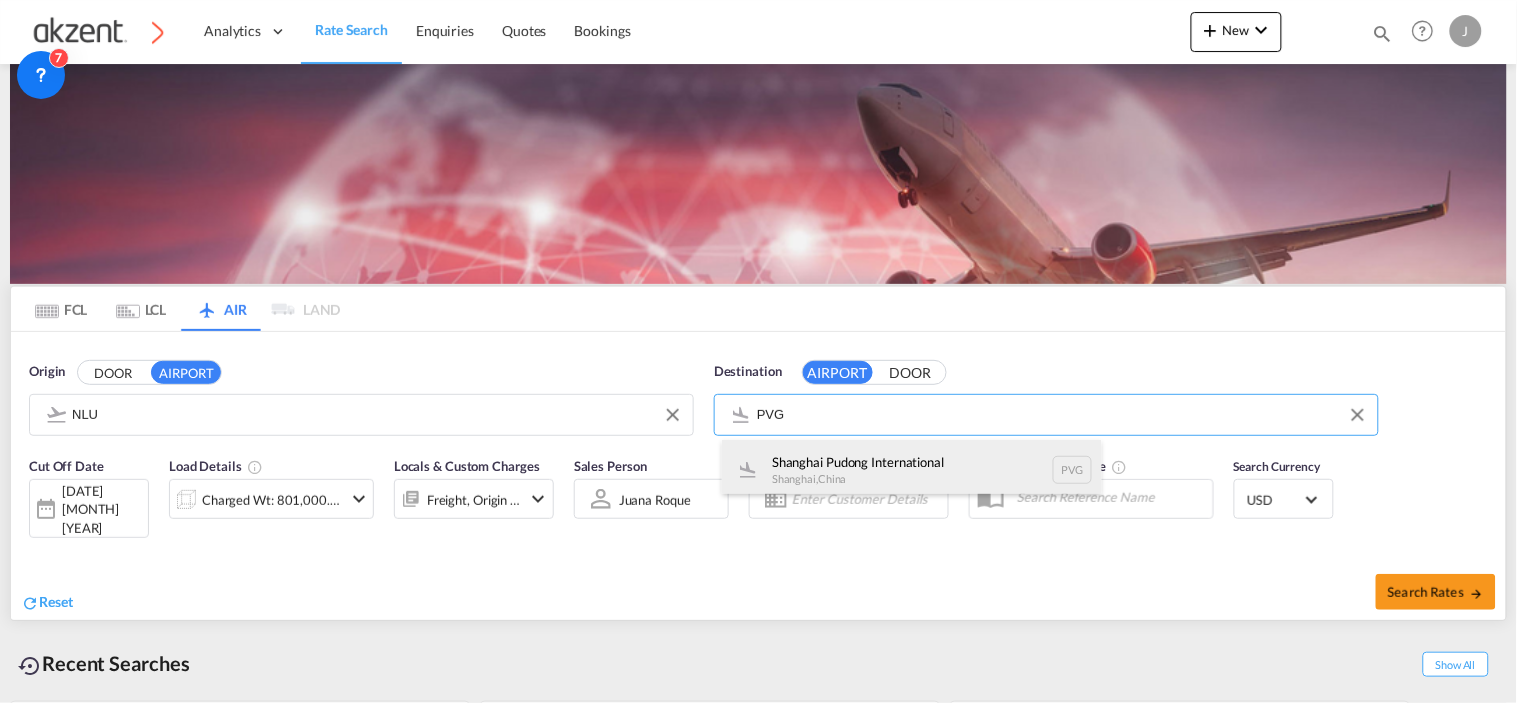 click on "[LOCATION_NAME]
[CITY] ,  [COUNTRY]
[CODE]" at bounding box center (912, 470) 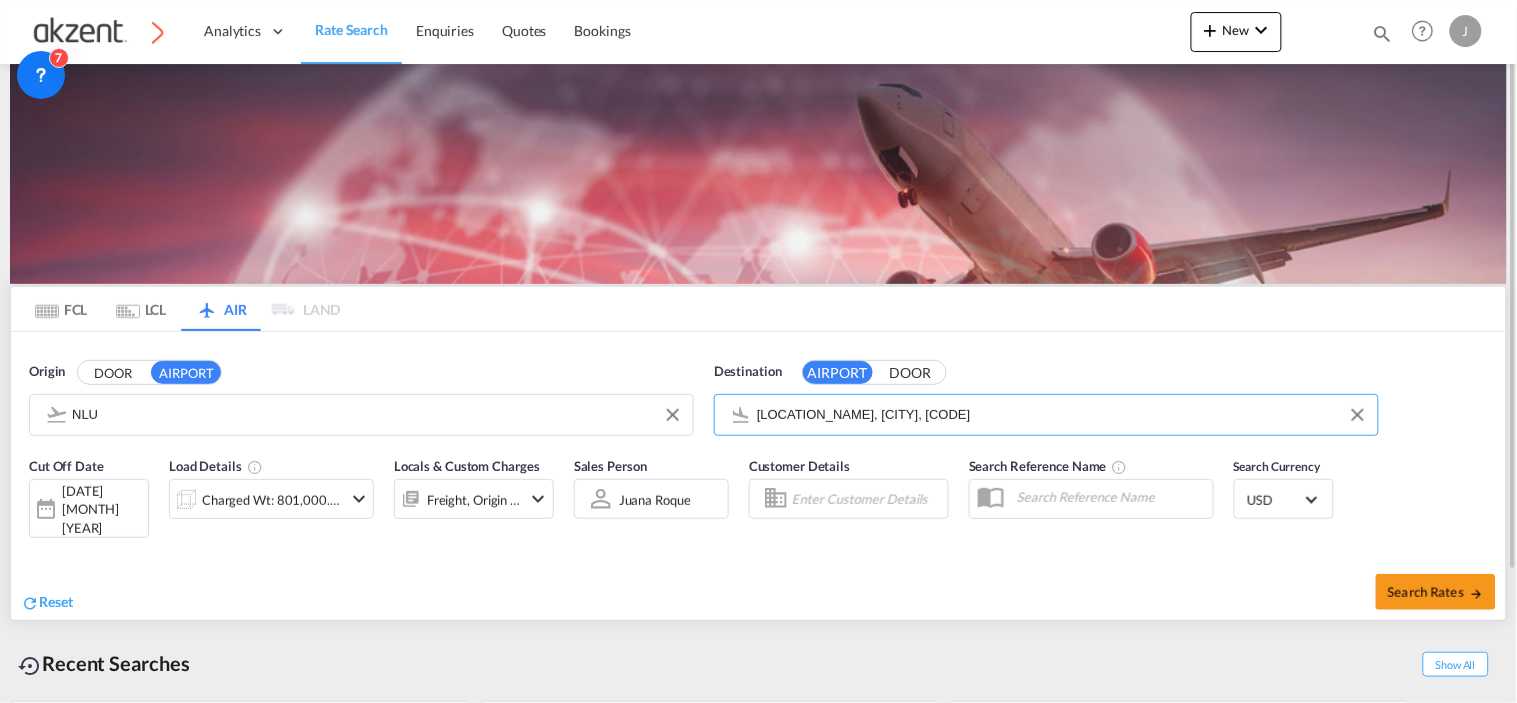 click on "Reset Search Rates" at bounding box center (758, 586) 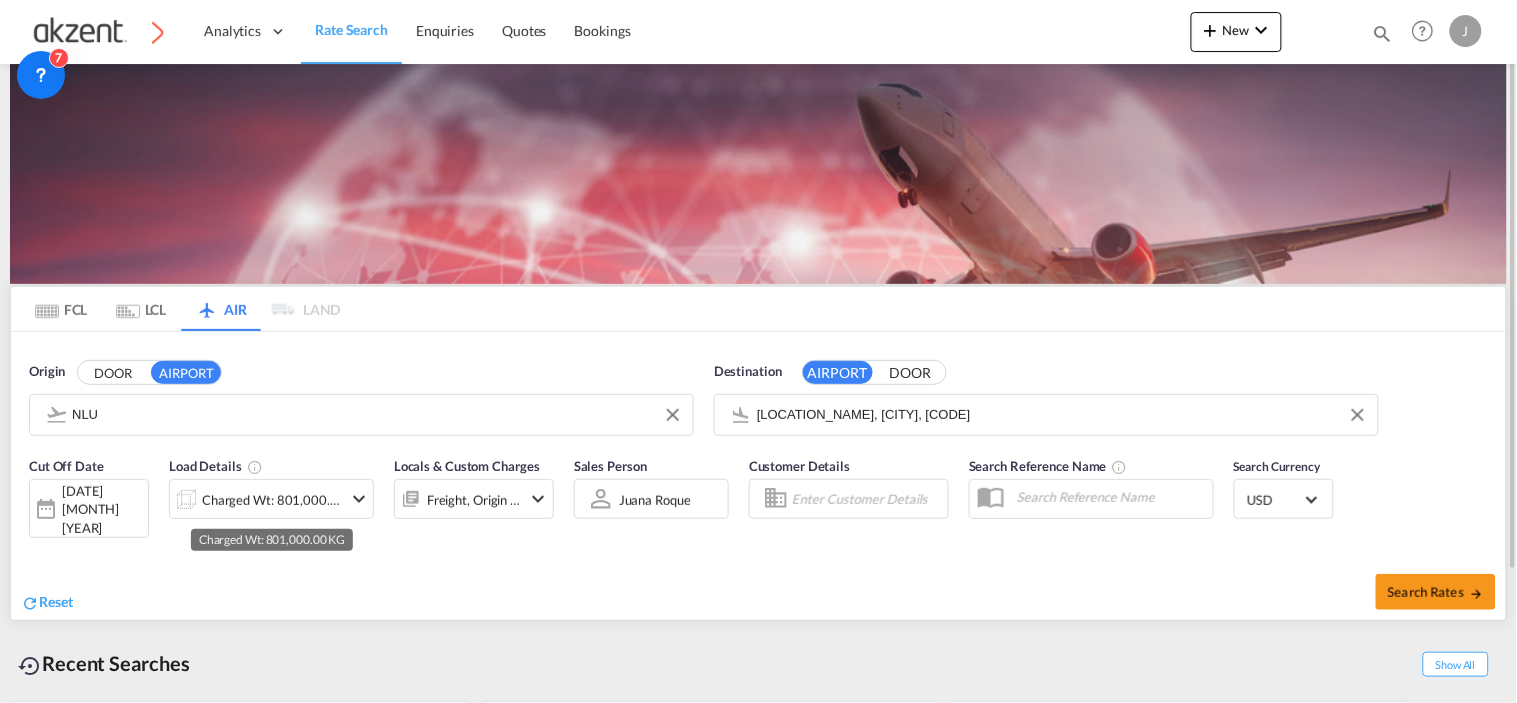 click on "Charged Wt: 801,000.00 KG" at bounding box center (272, 500) 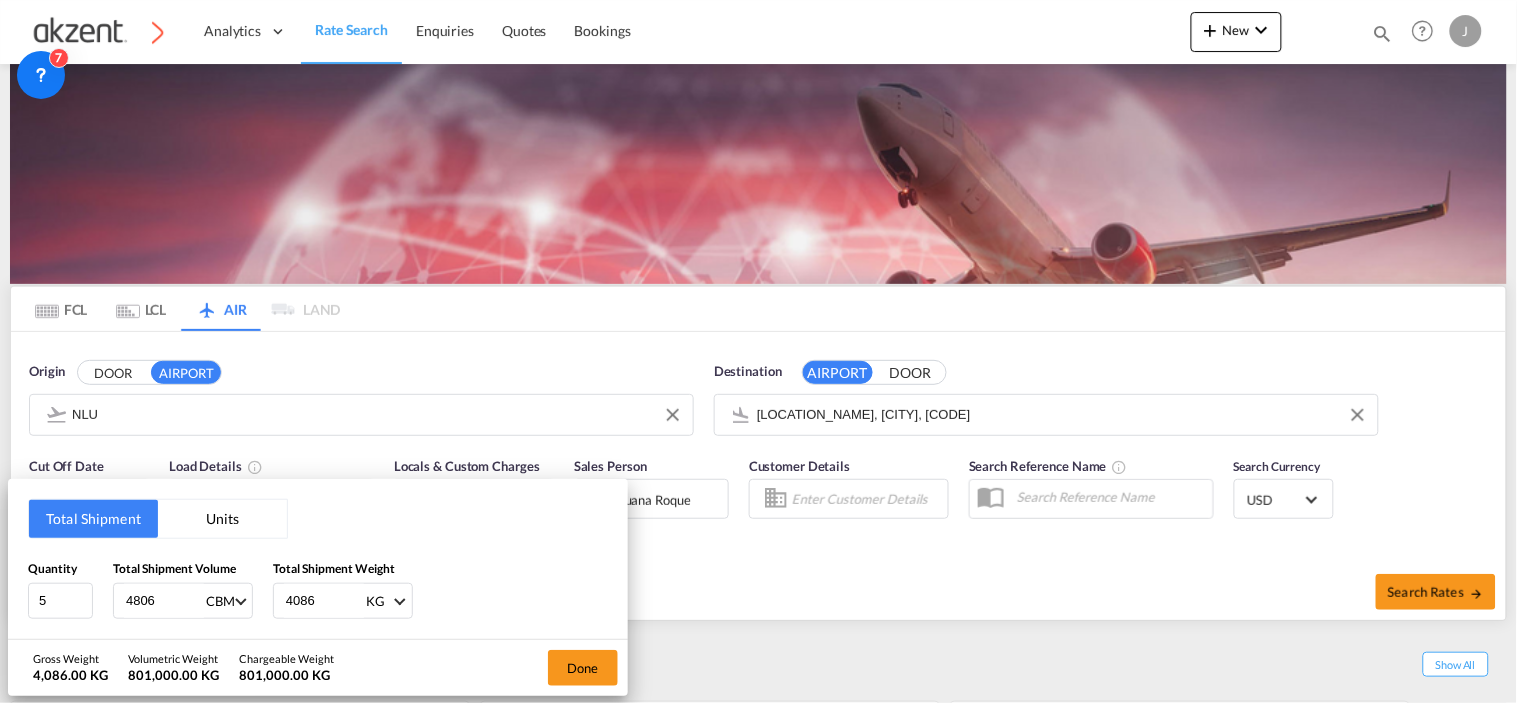 click on "4806" at bounding box center (164, 601) 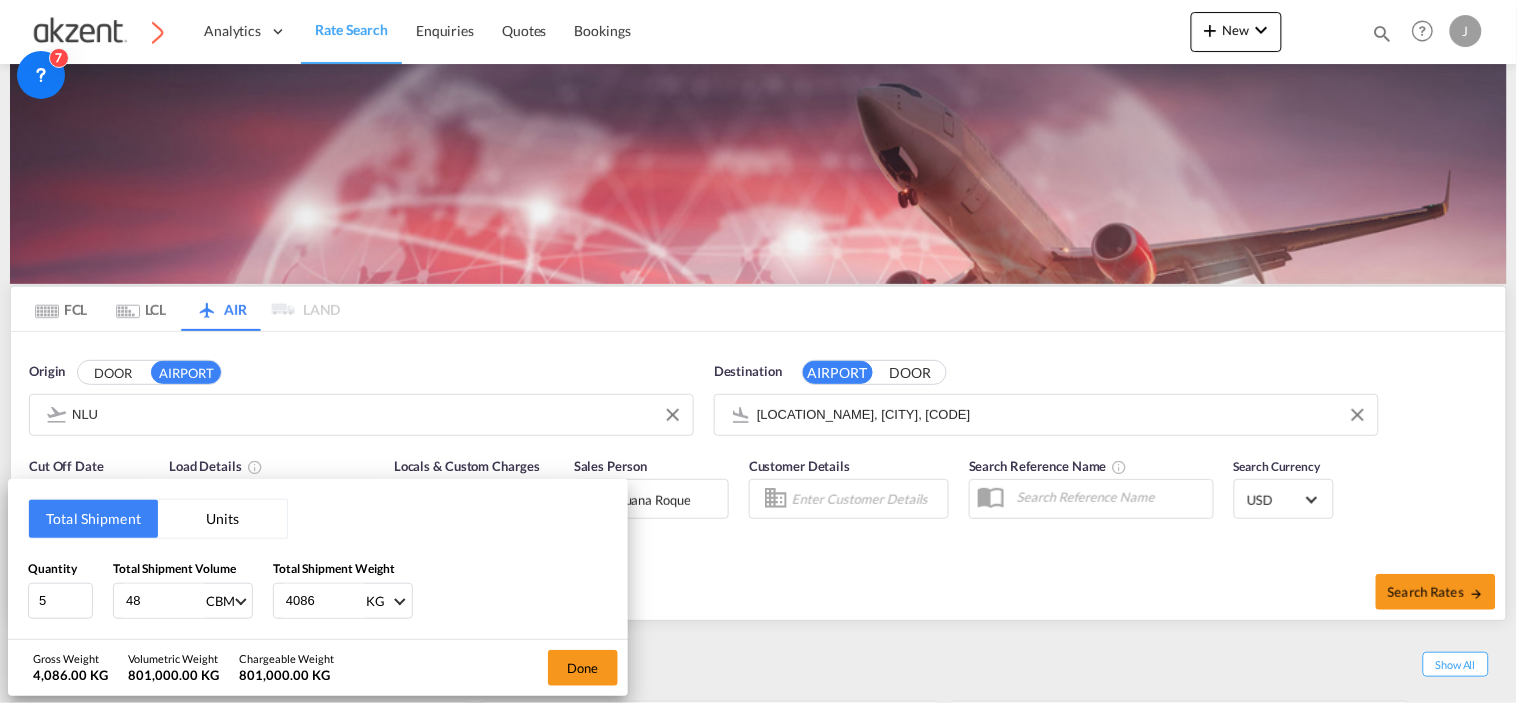 type on "4" 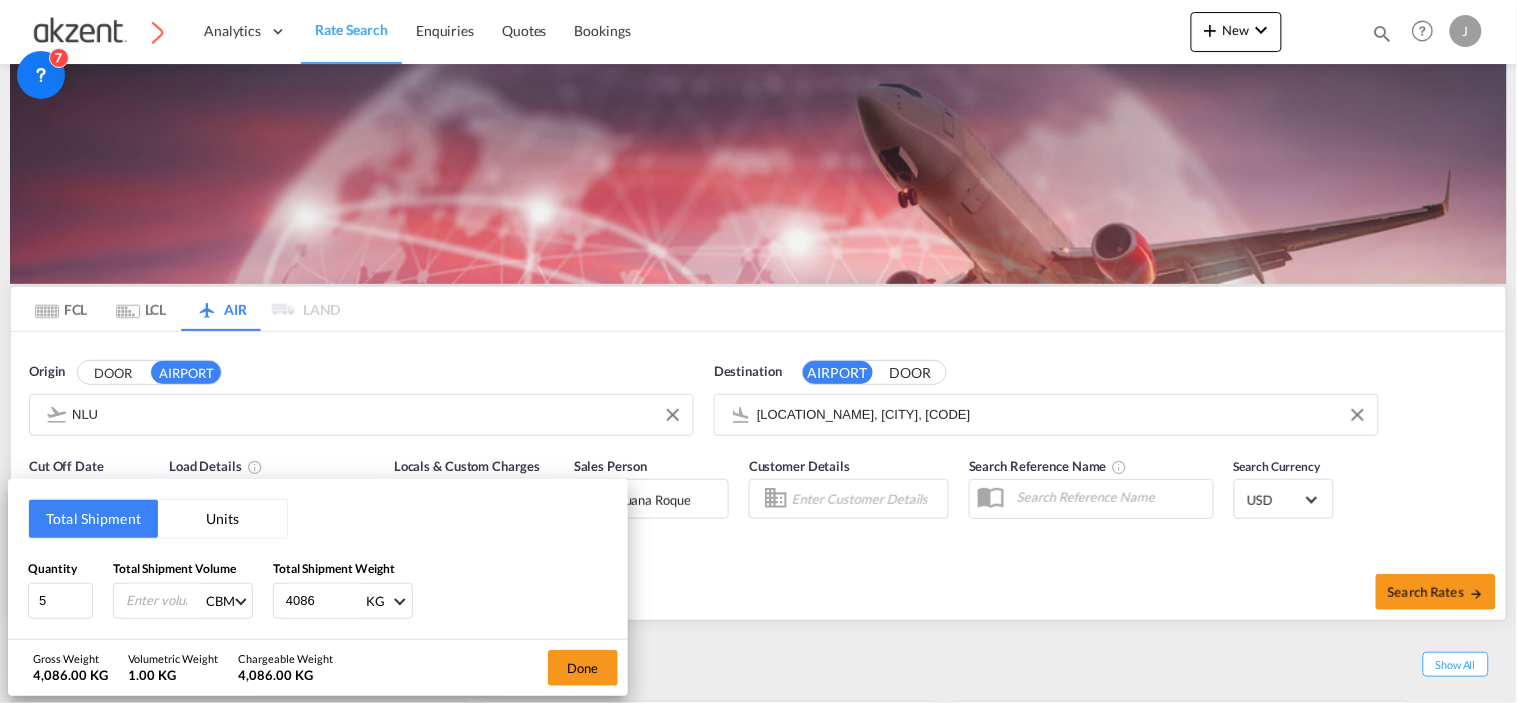 type 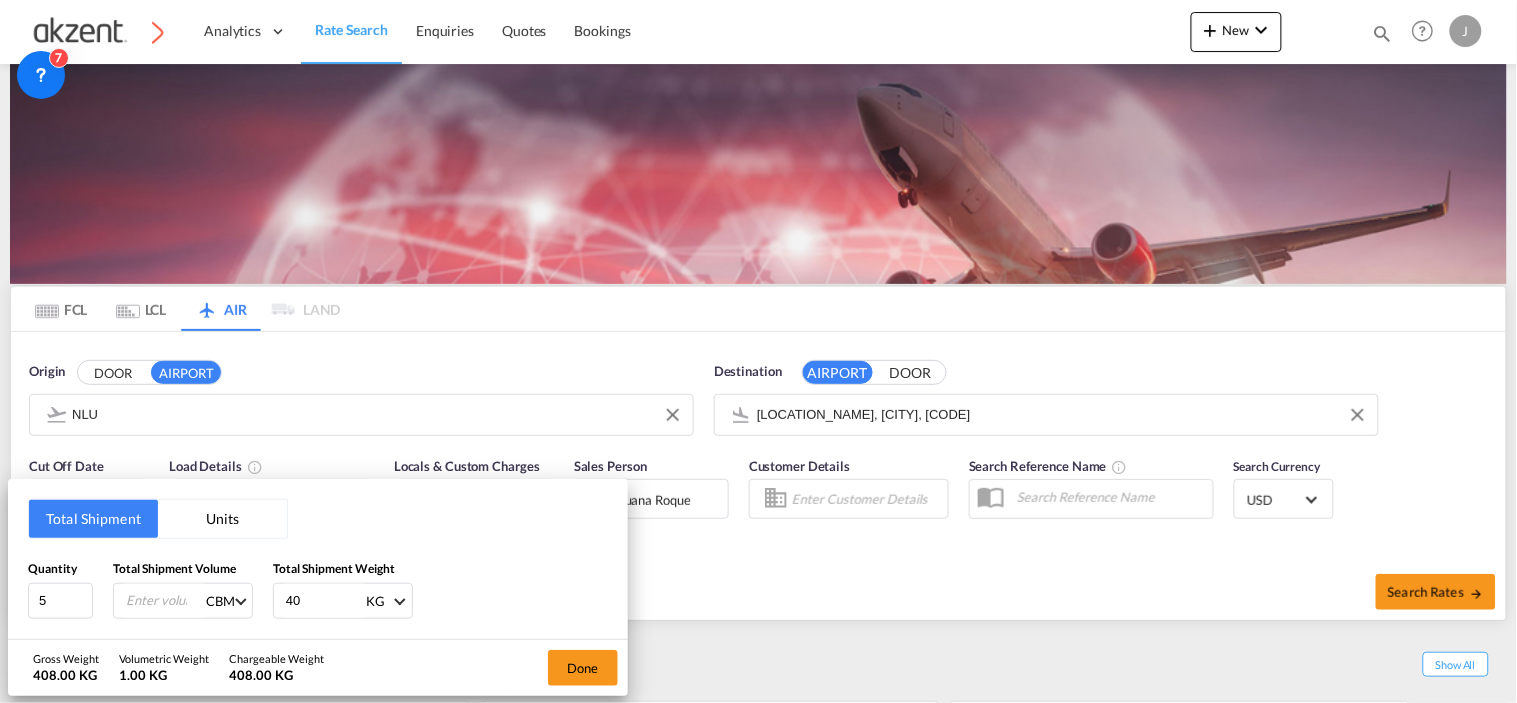 type on "4" 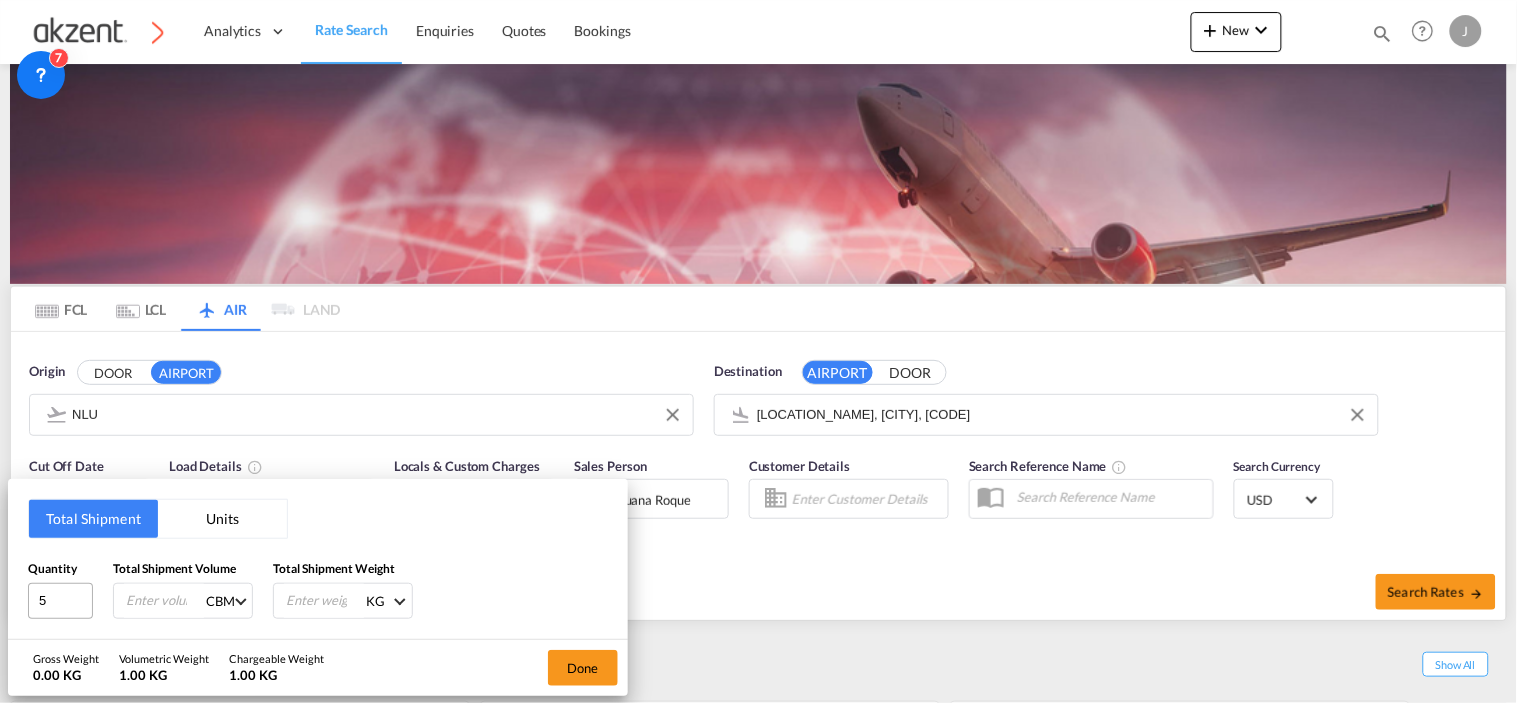 type 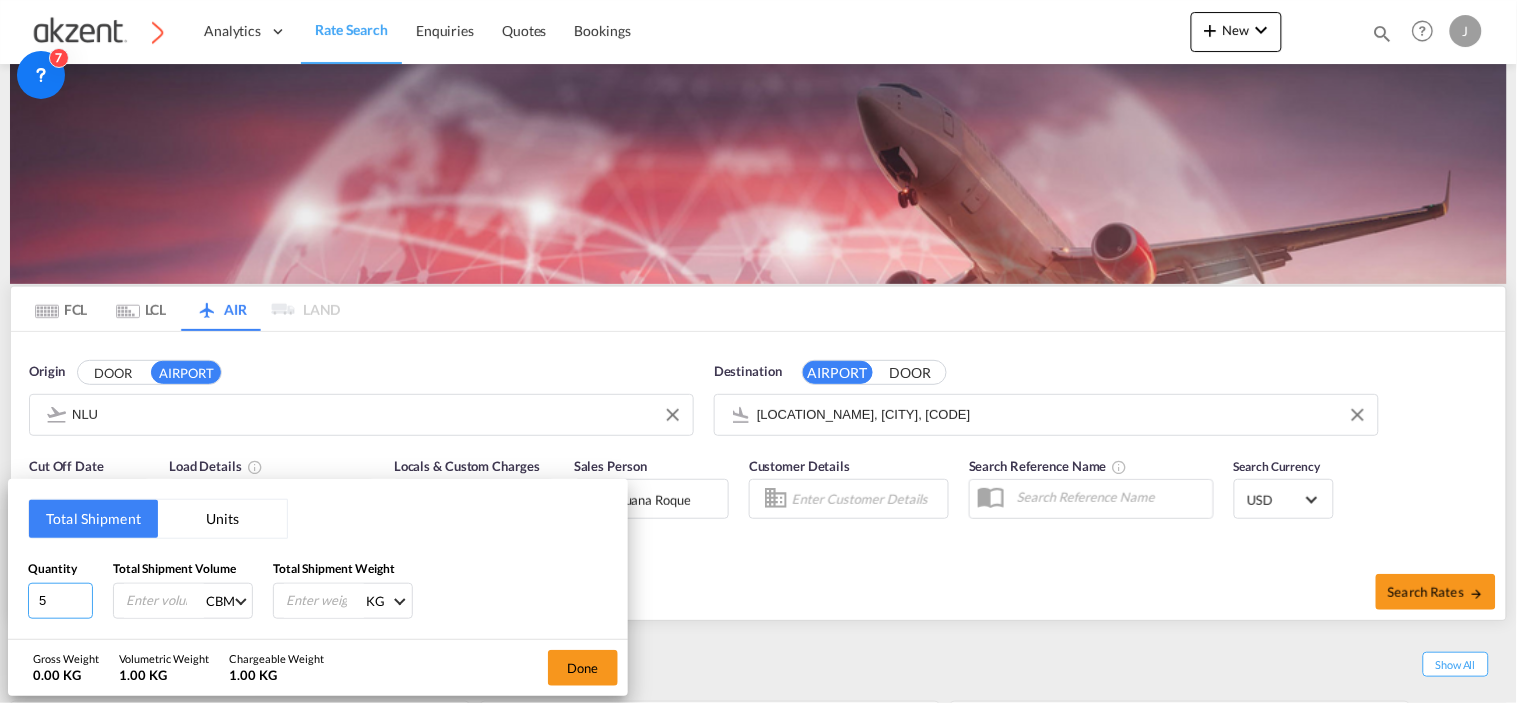 click on "5" at bounding box center (60, 601) 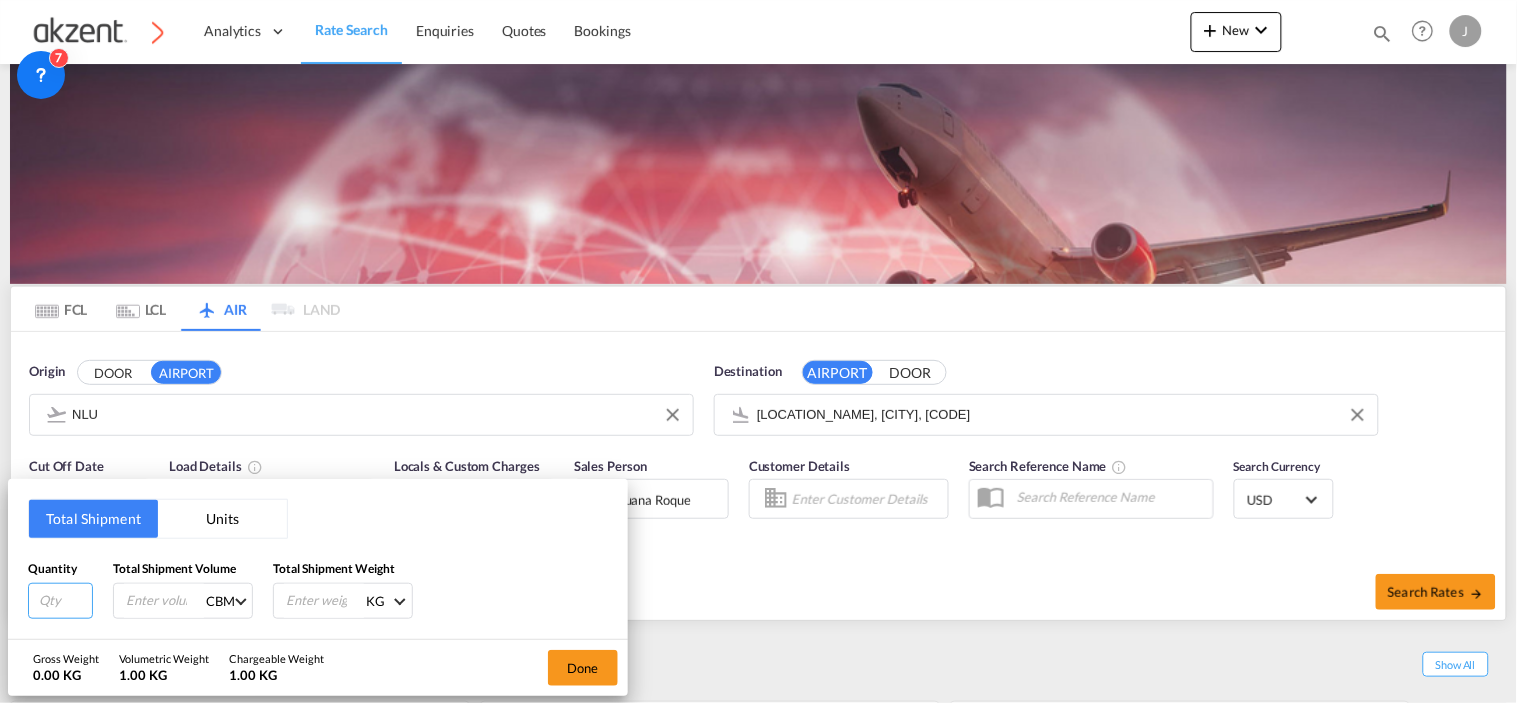 type 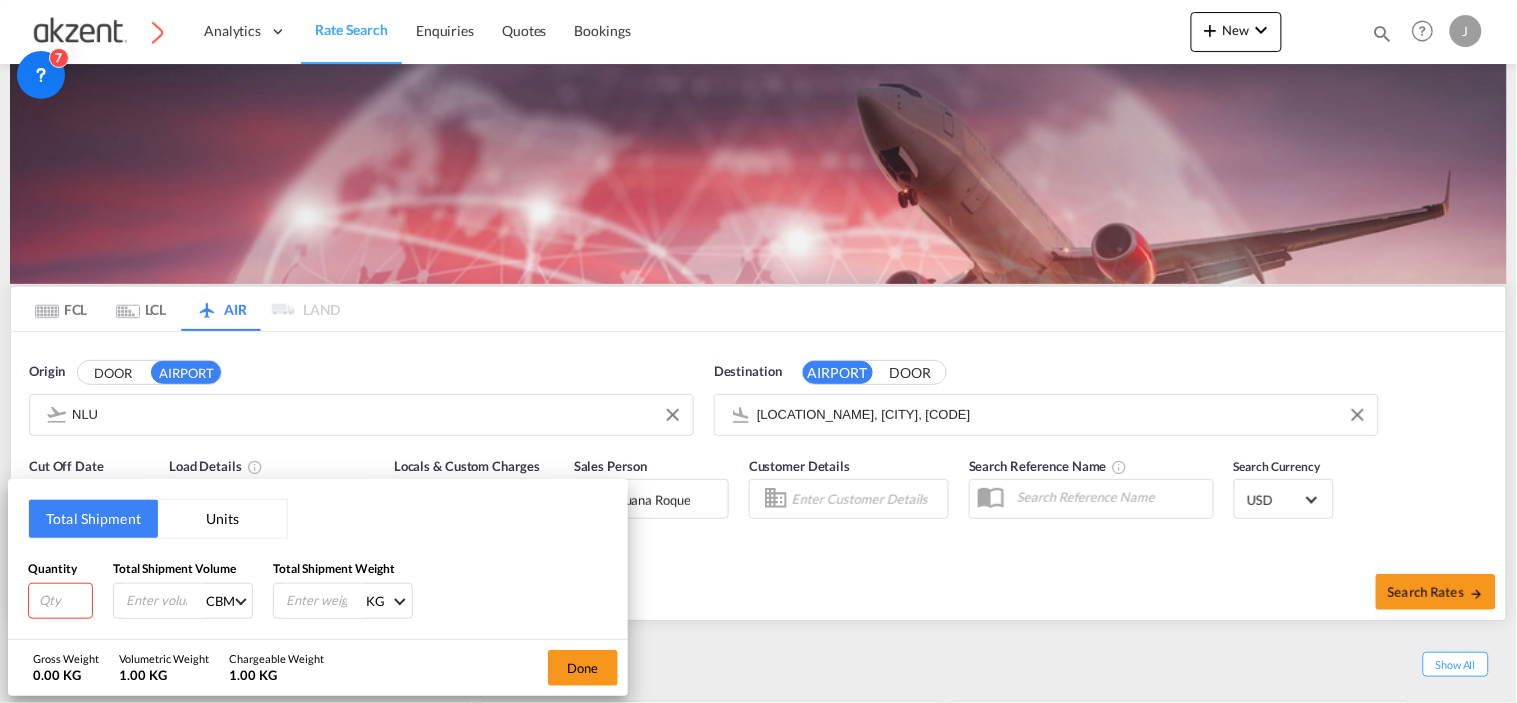 click on "Units" at bounding box center [222, 519] 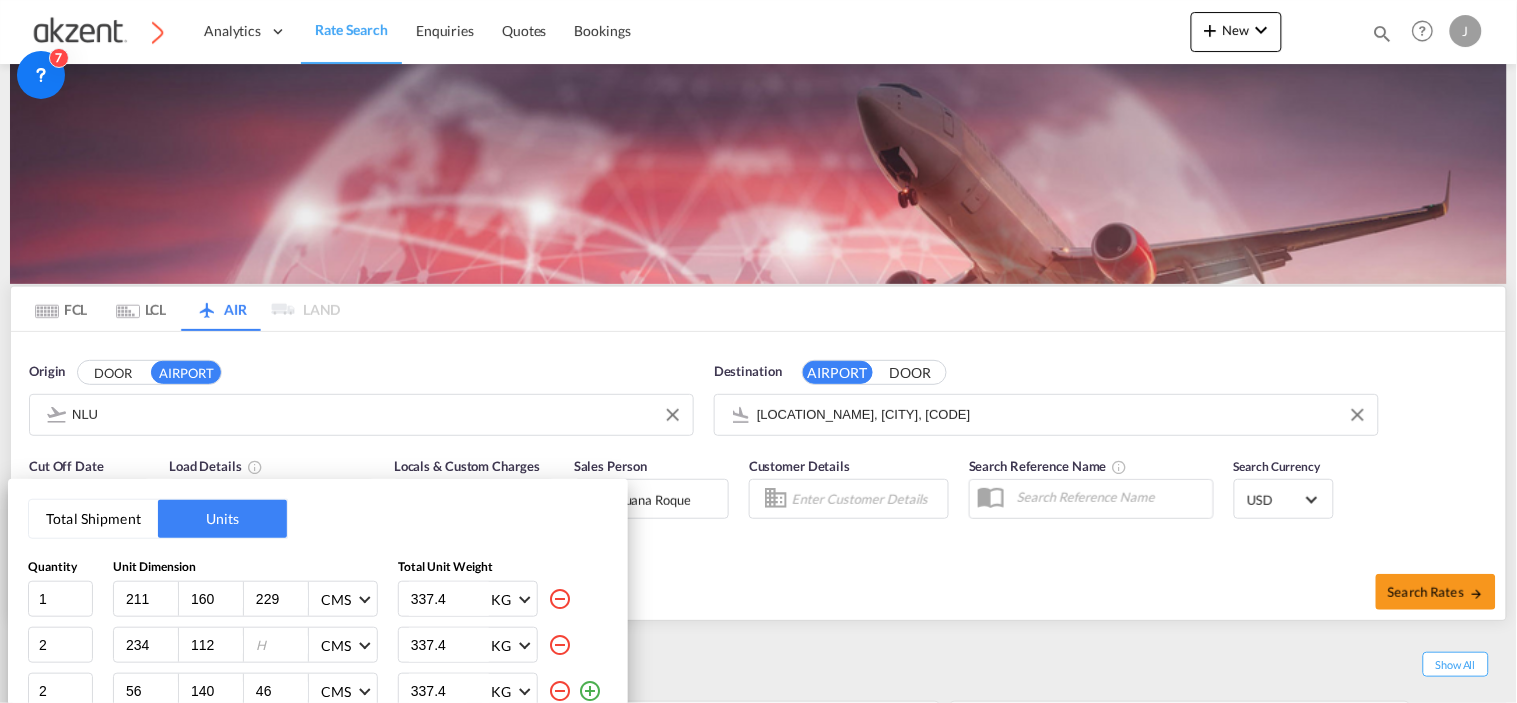 click at bounding box center [560, 691] 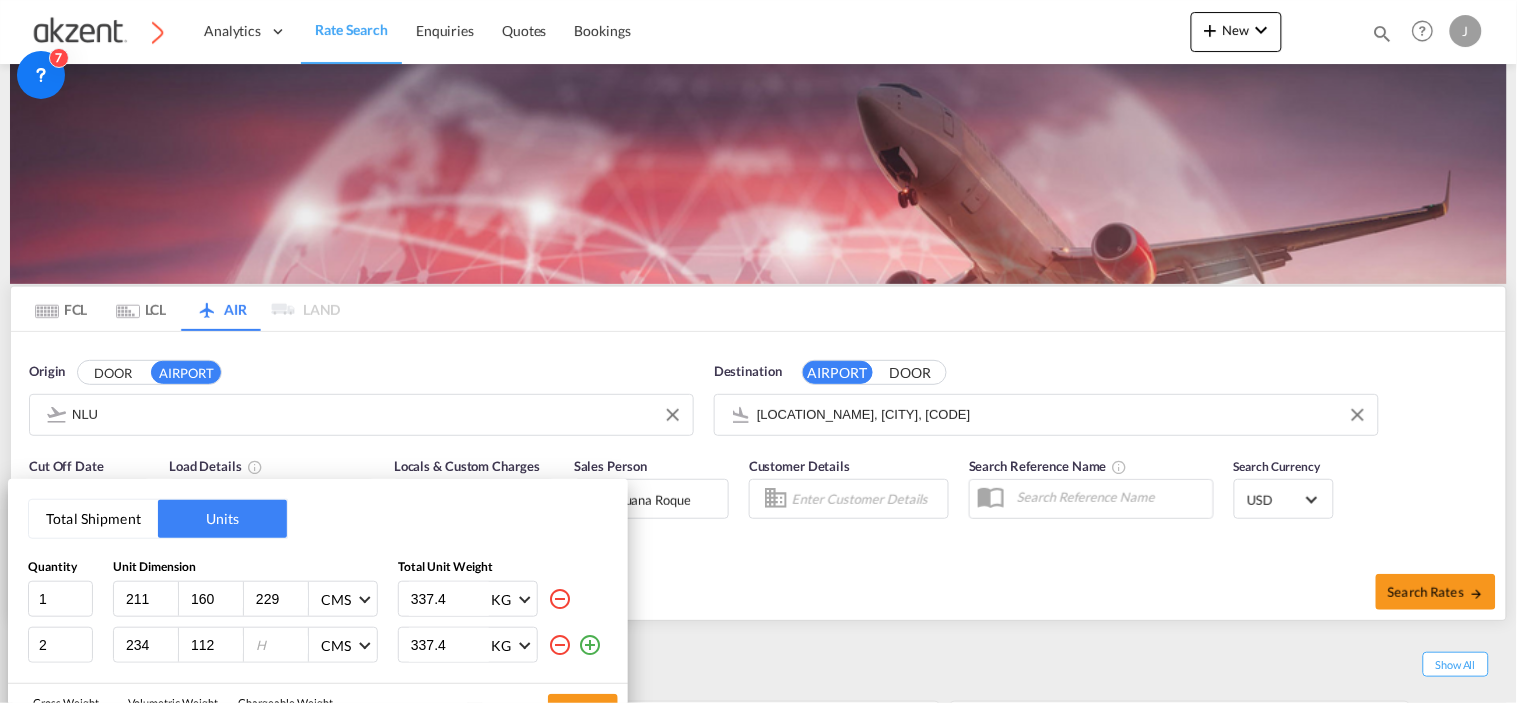 click at bounding box center (560, 645) 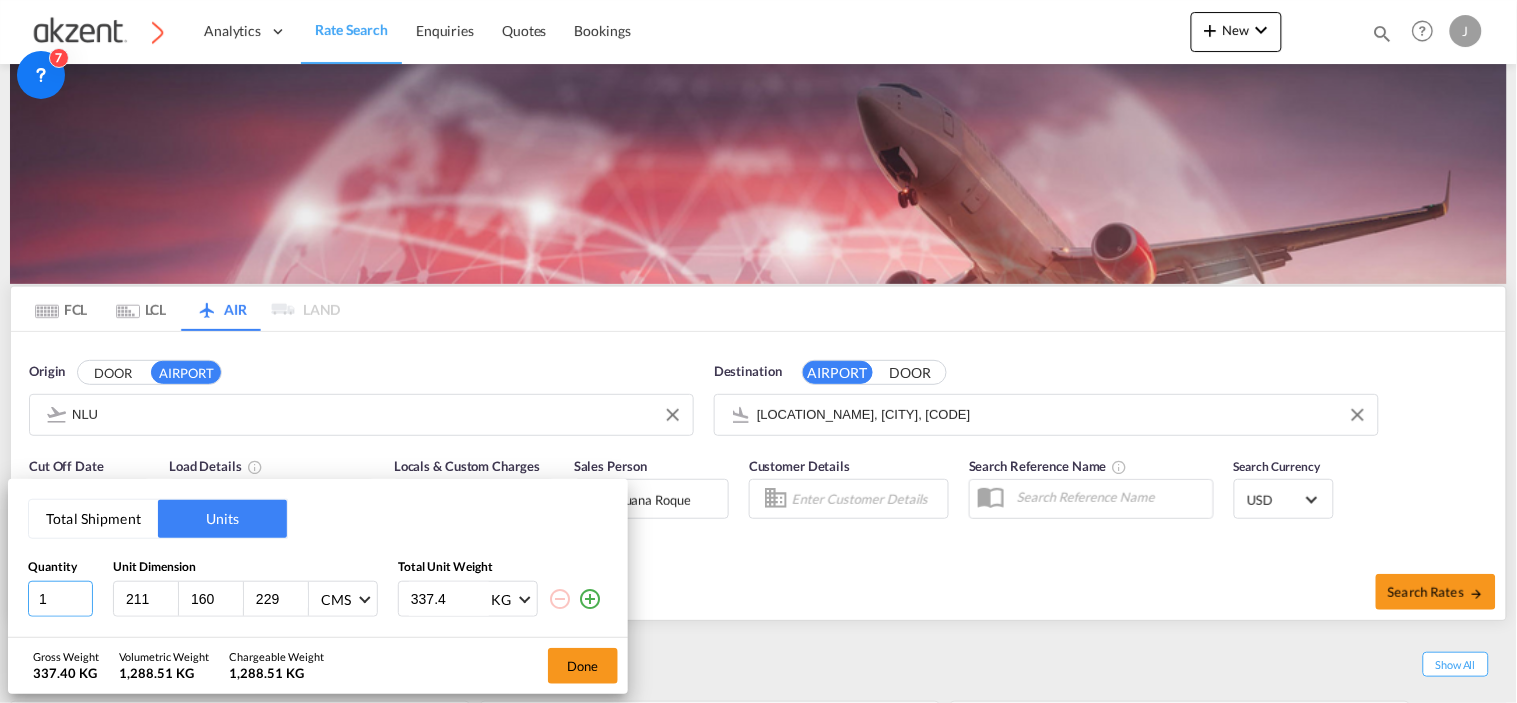 click on "1" at bounding box center [60, 599] 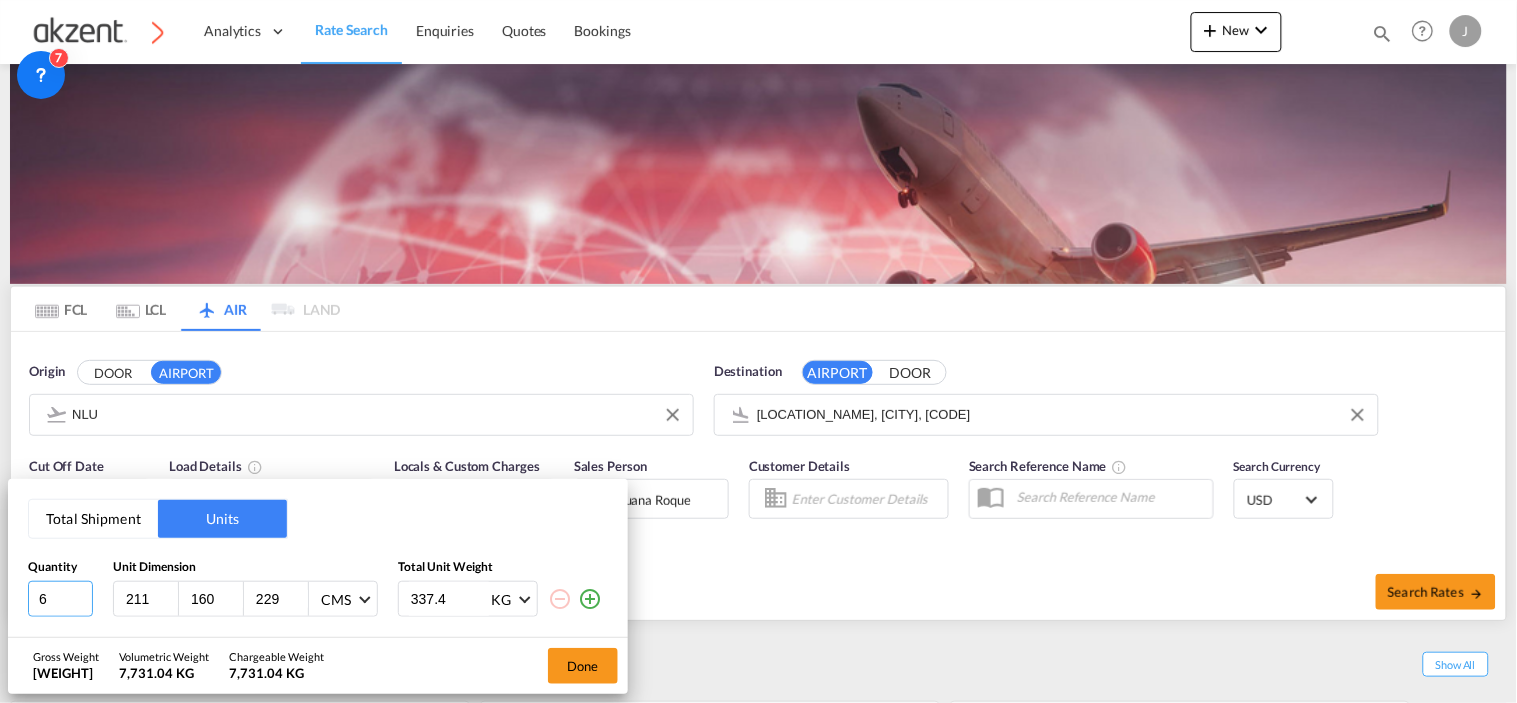 type on "6" 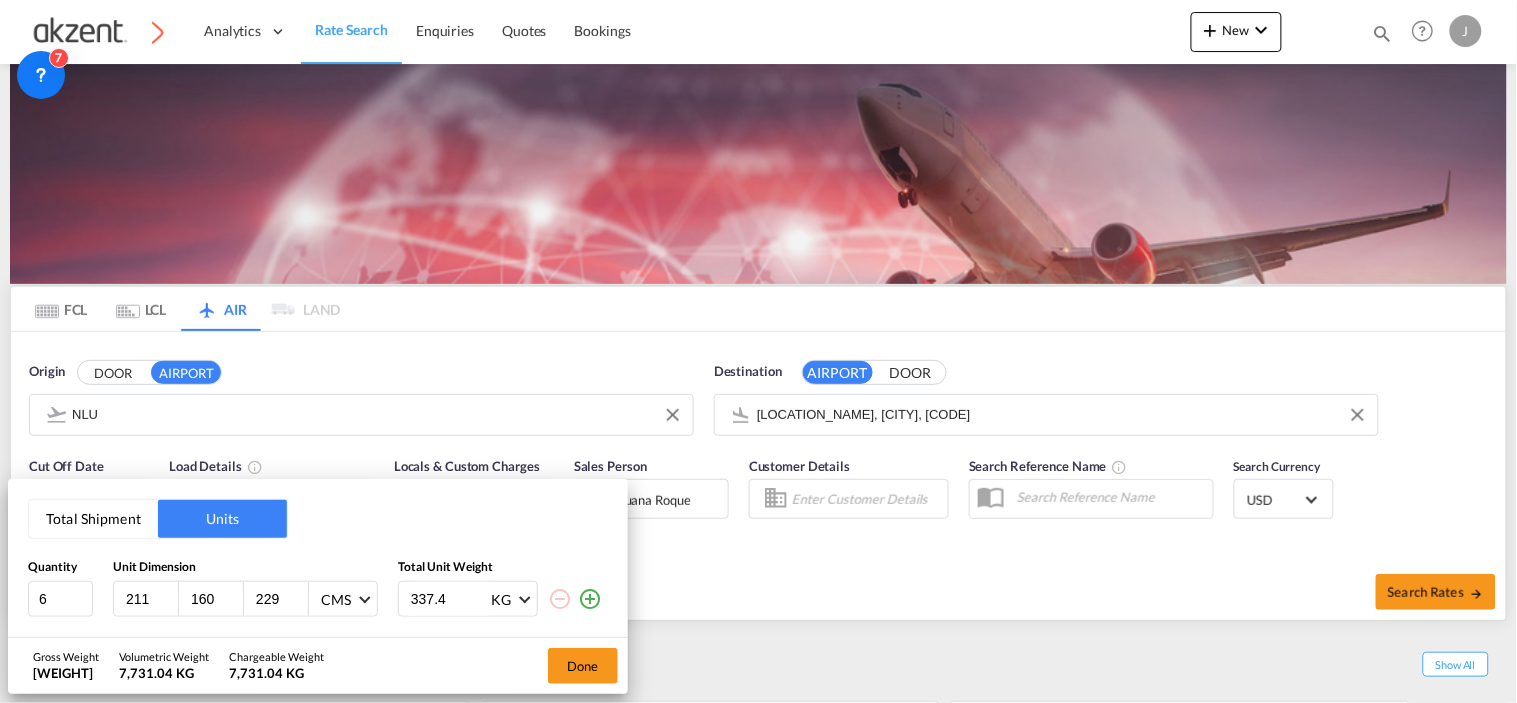 click on "211" at bounding box center (151, 599) 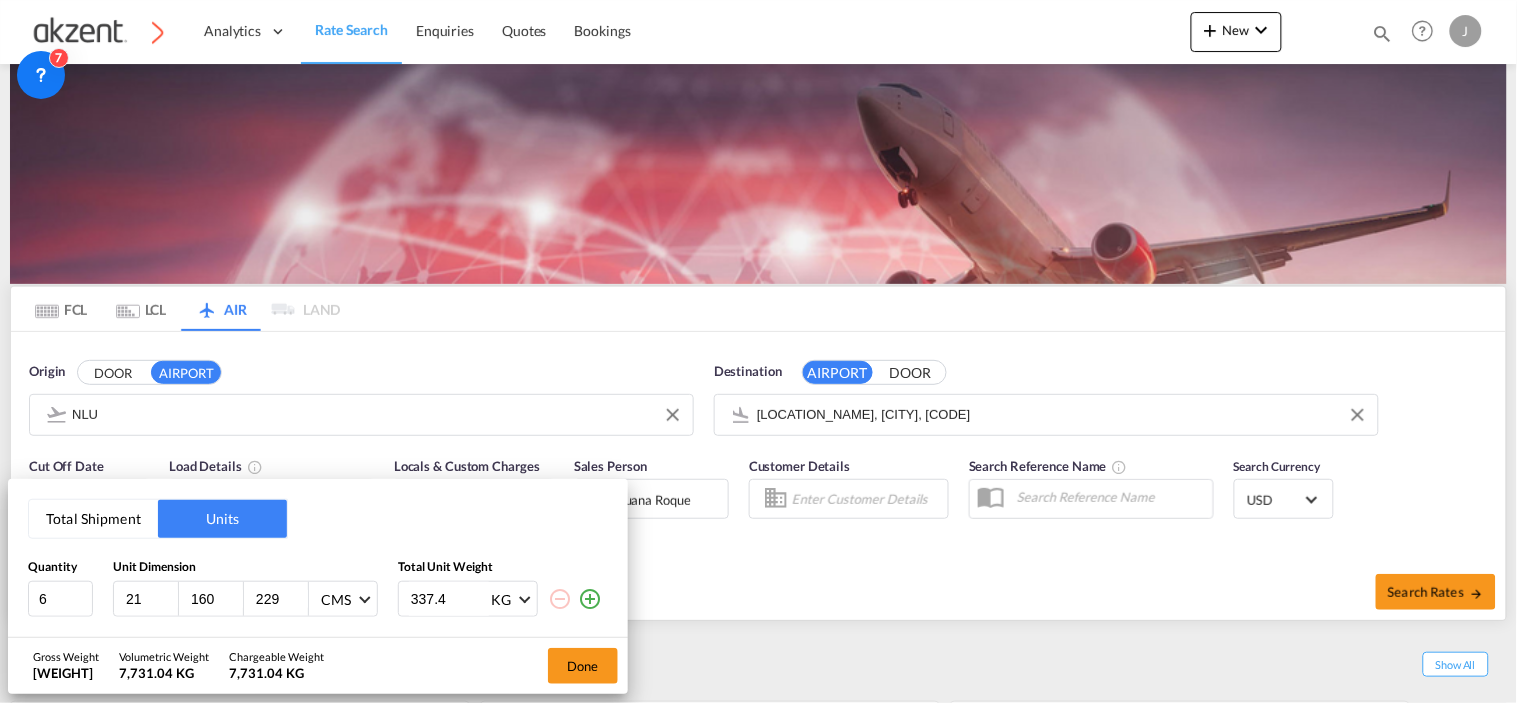 type on "2" 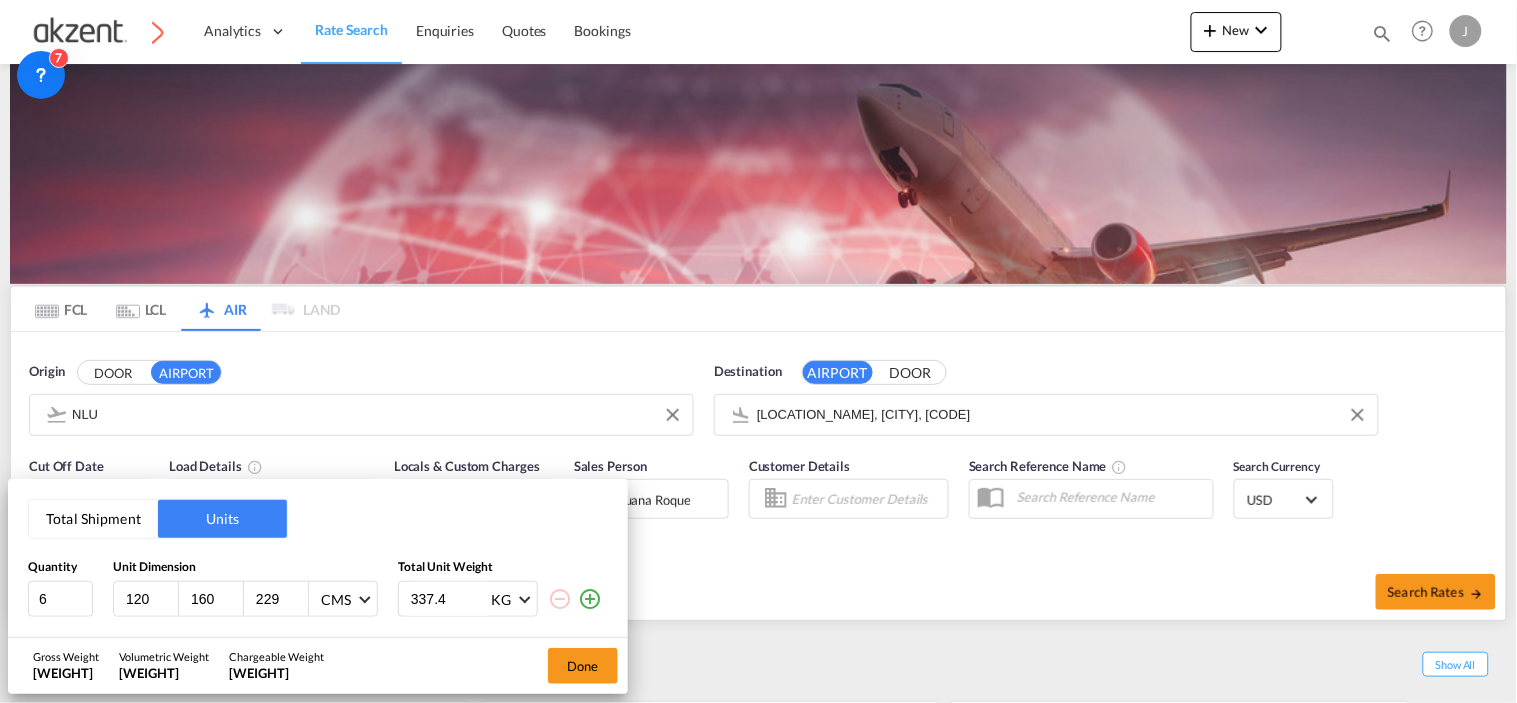 type on "120" 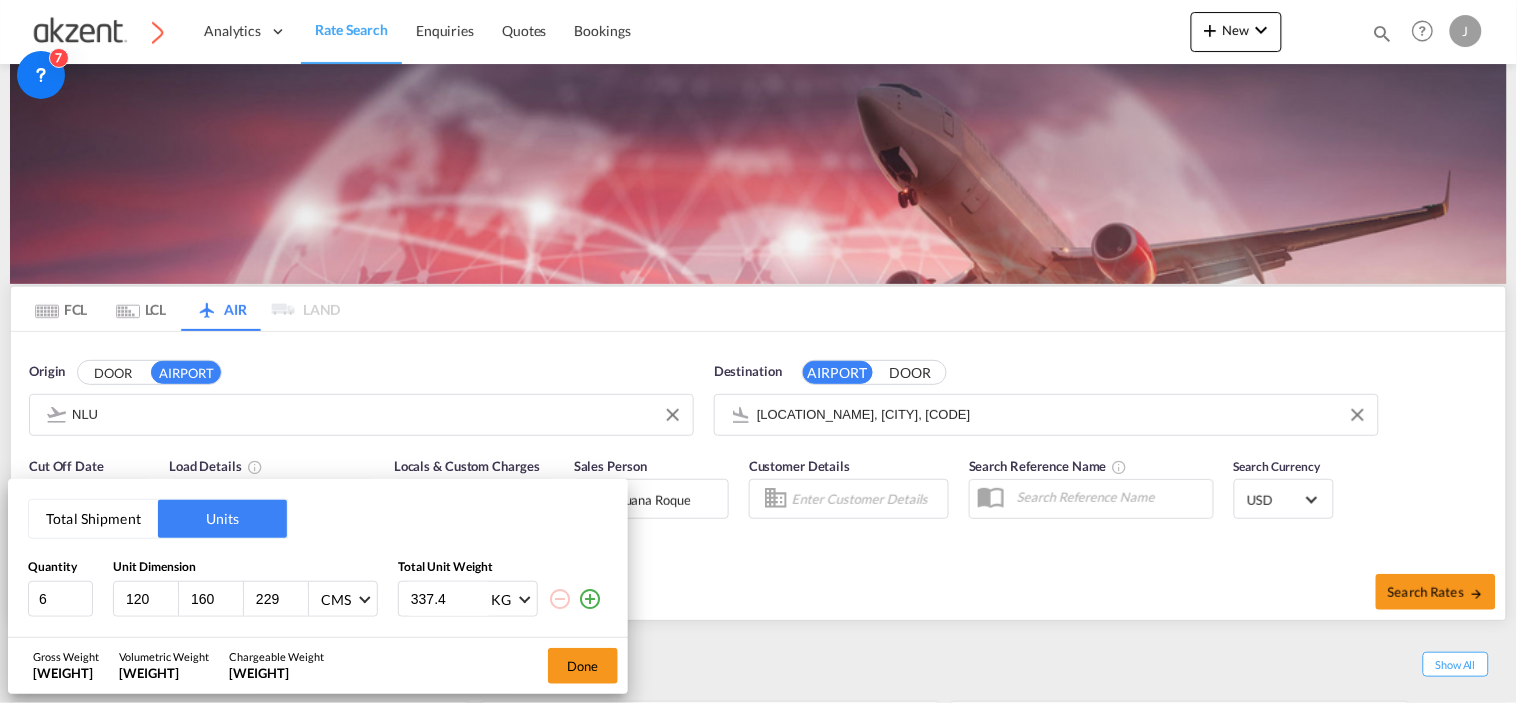 click on "160" at bounding box center [216, 599] 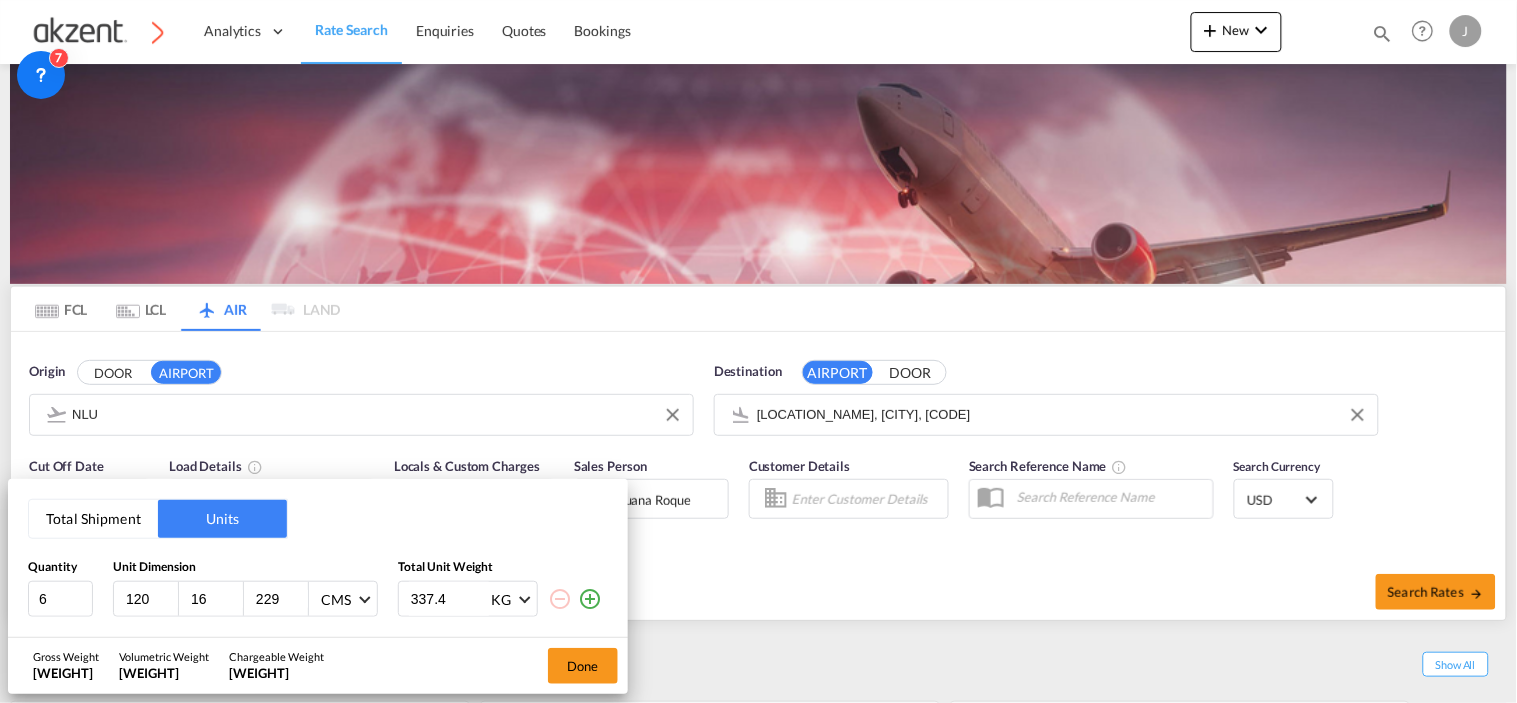 type on "1" 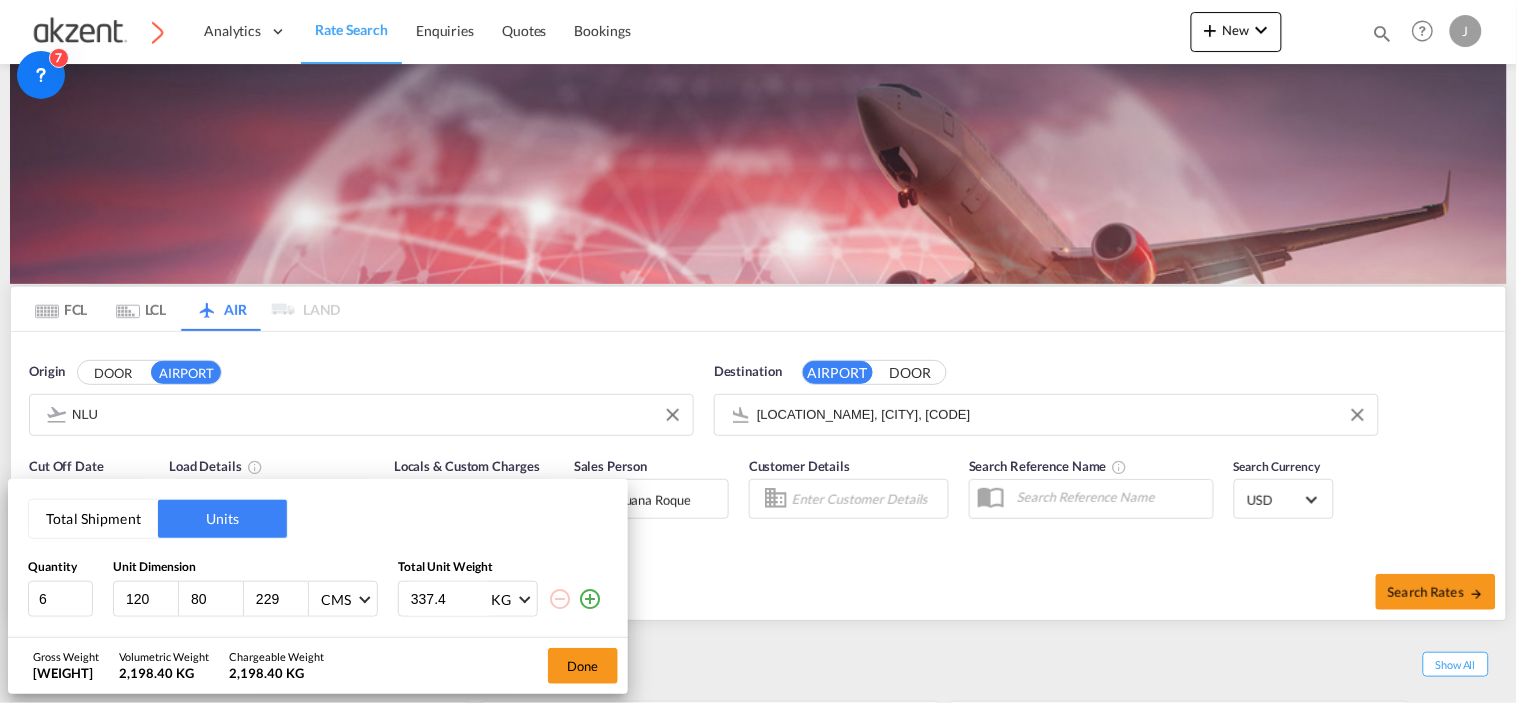 type on "80" 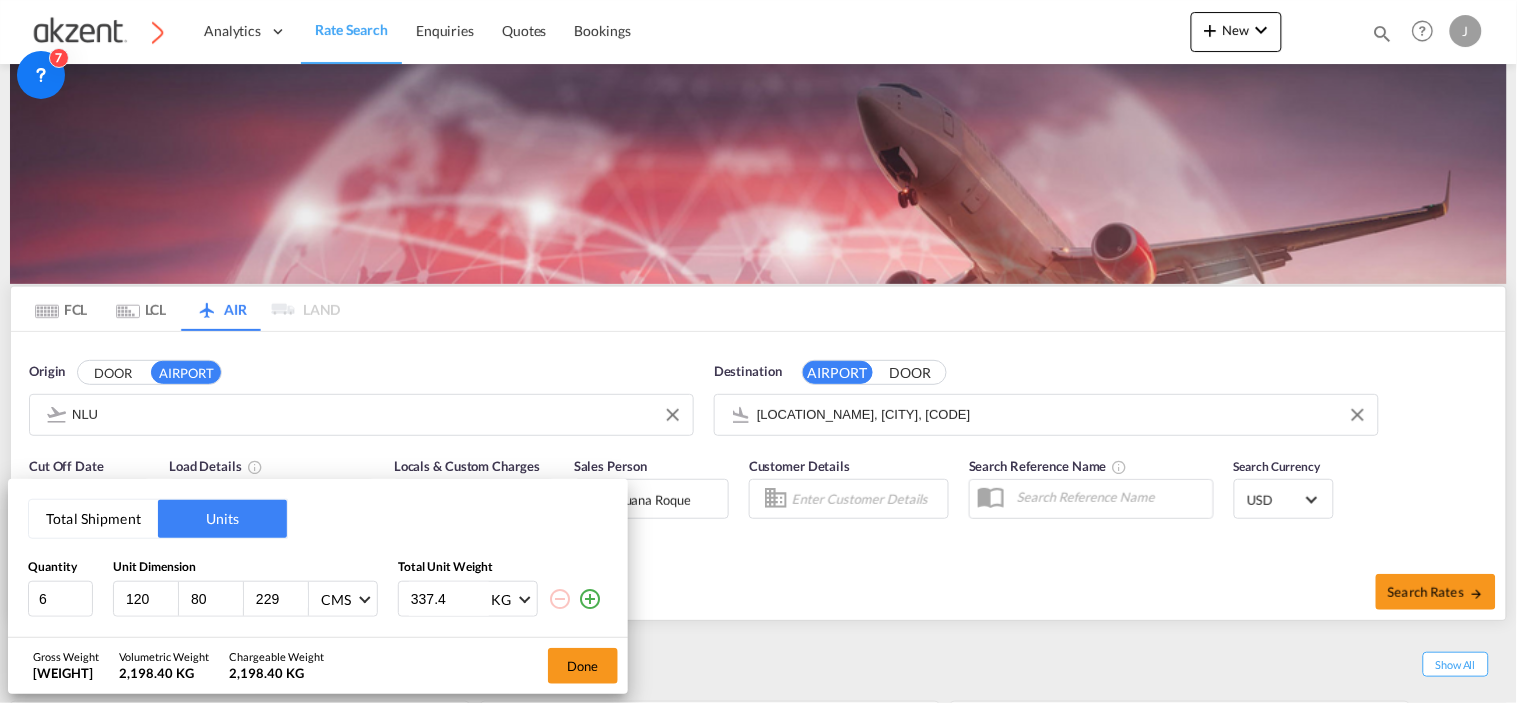 click on "229" at bounding box center [276, 599] 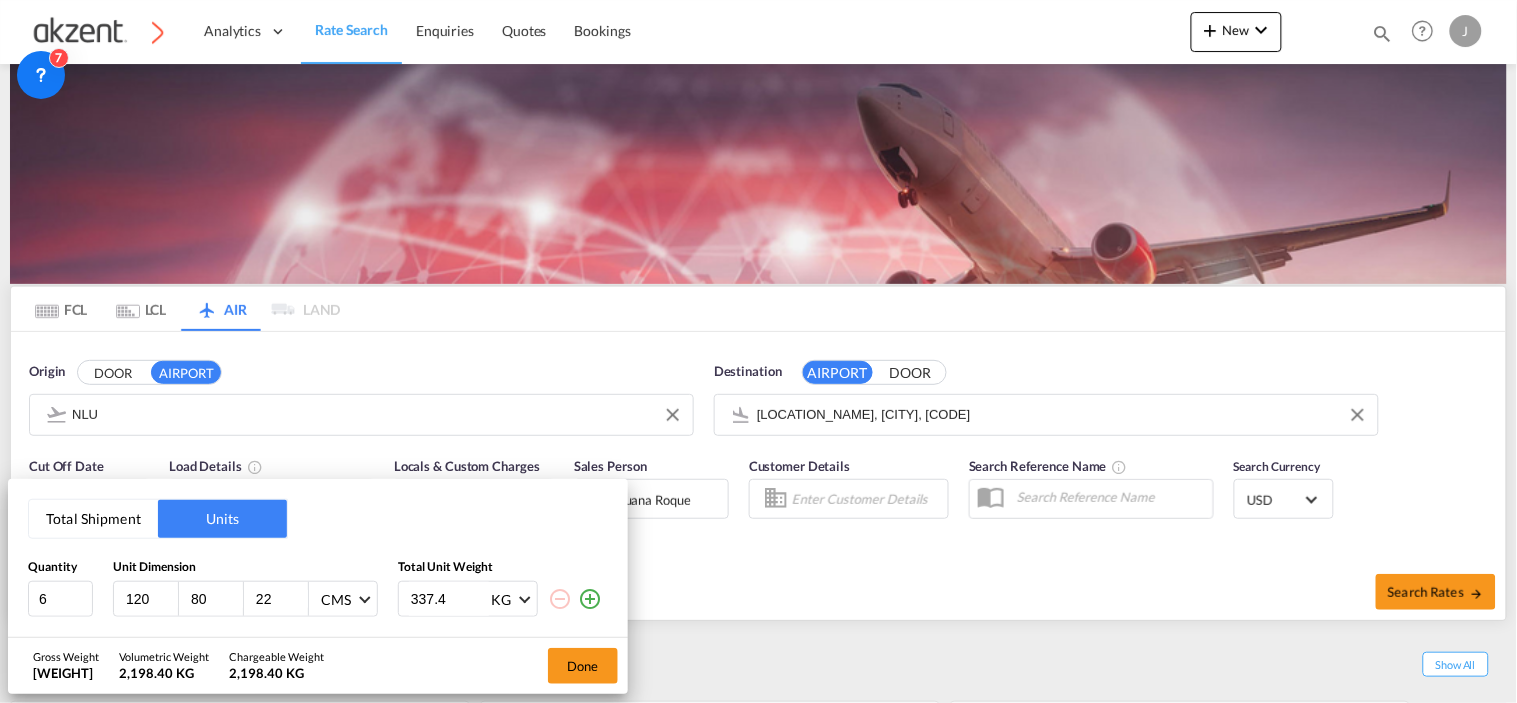 type on "2" 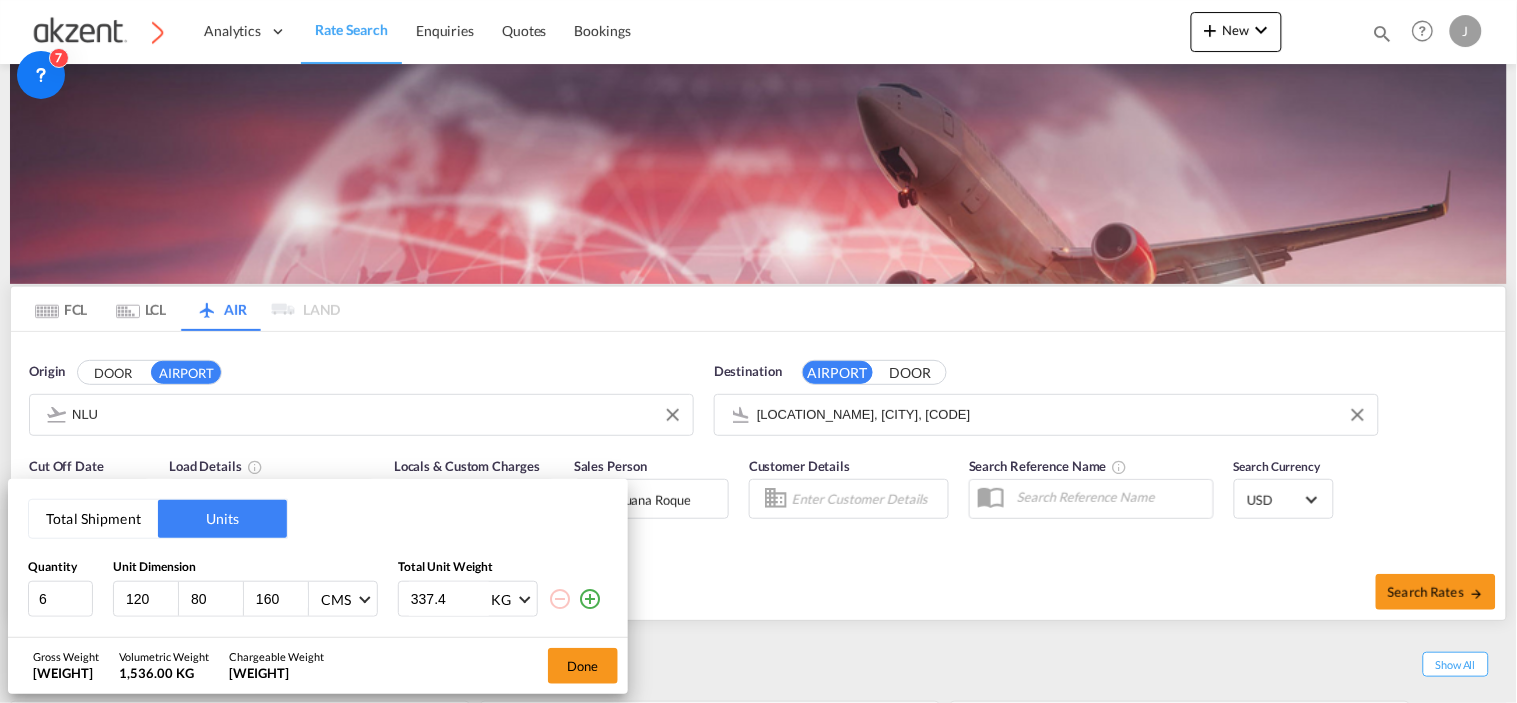 type on "160" 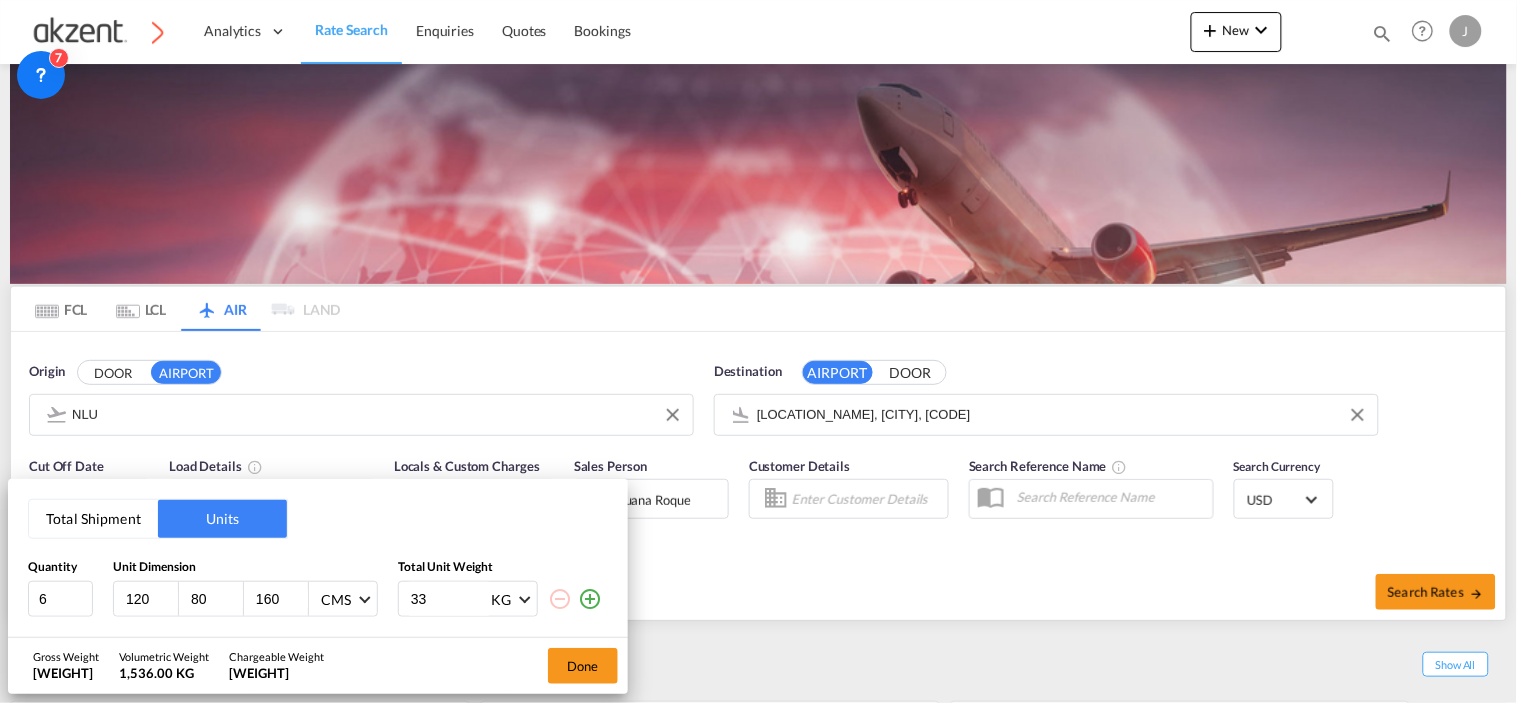 type on "3" 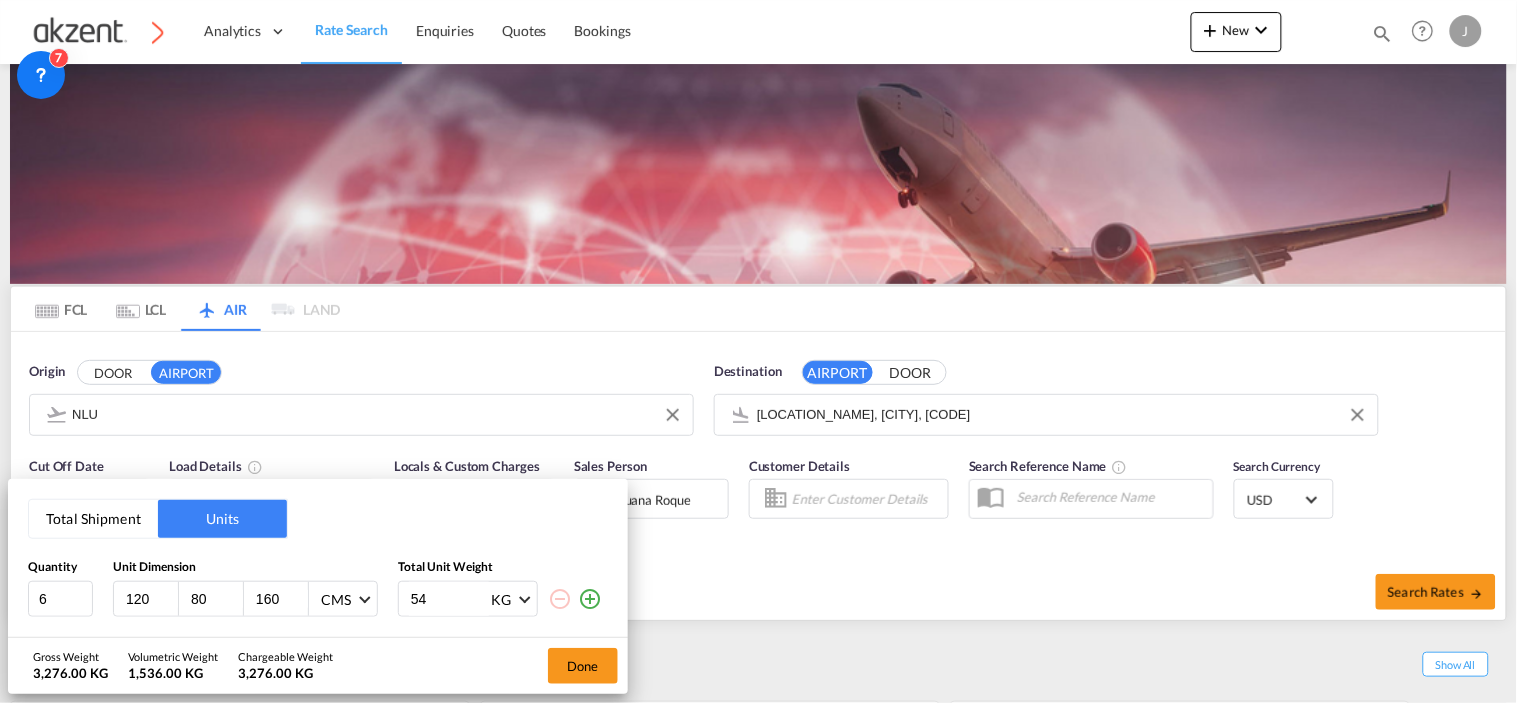 type on "5" 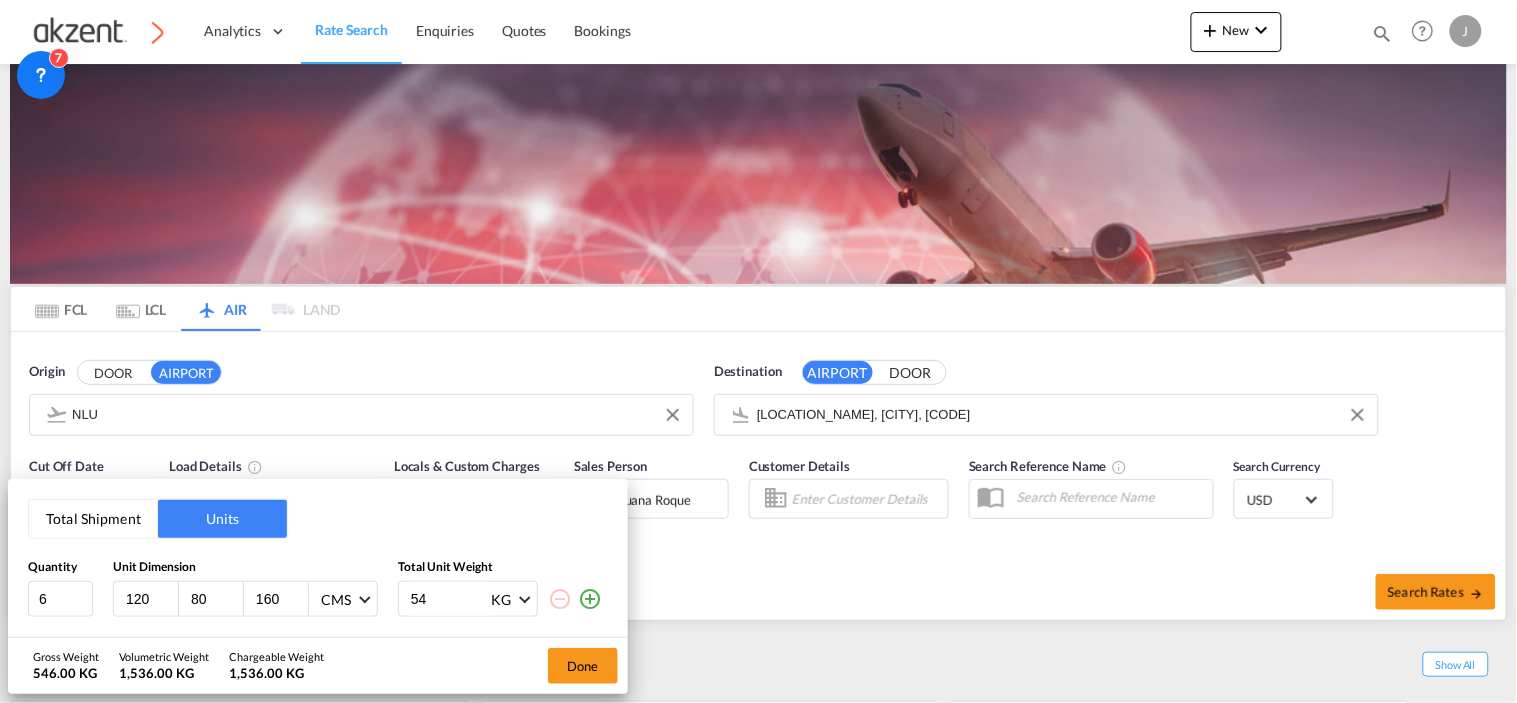 type on "[NUMBER]" 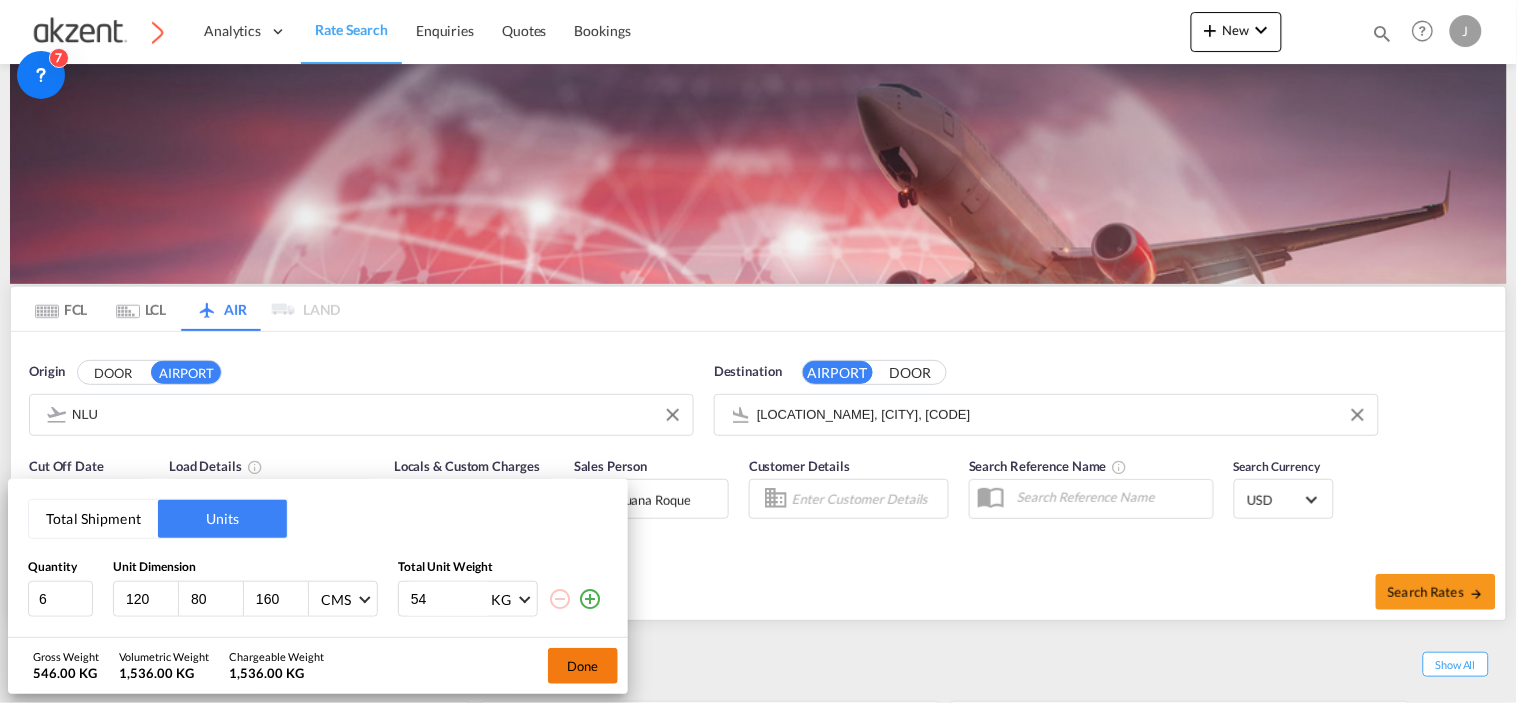 click on "Done" at bounding box center [583, 666] 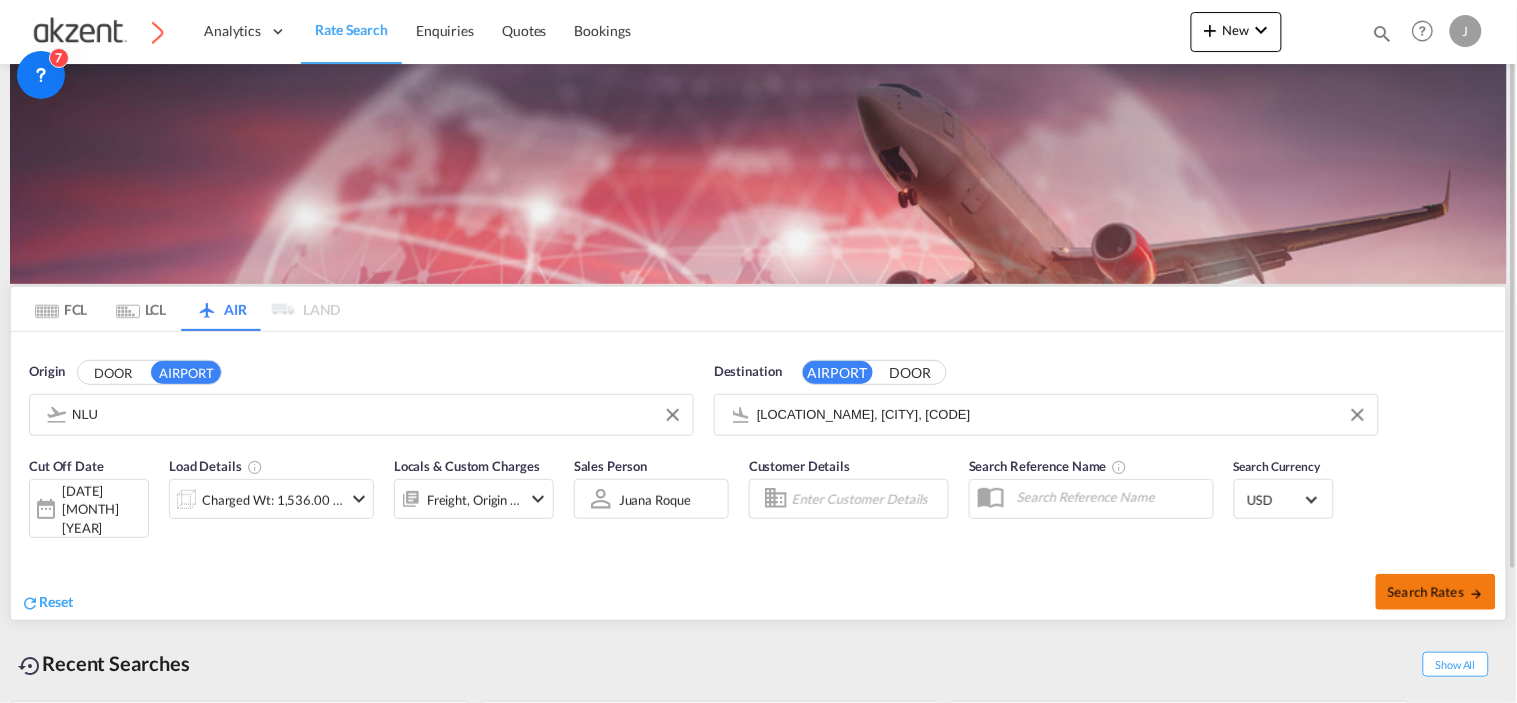 click on "Search Rates" at bounding box center [1436, 592] 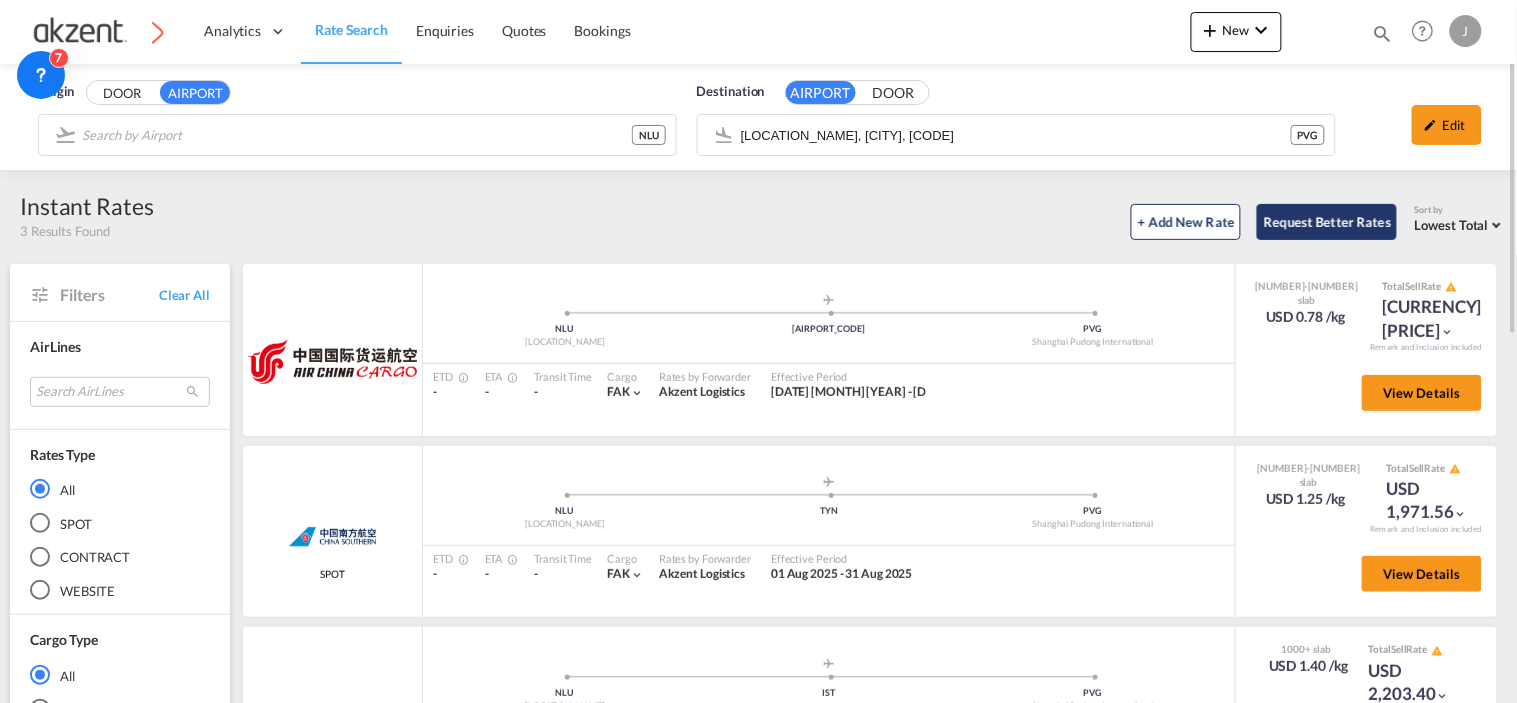 click on "Request Better Rates" at bounding box center [1327, 222] 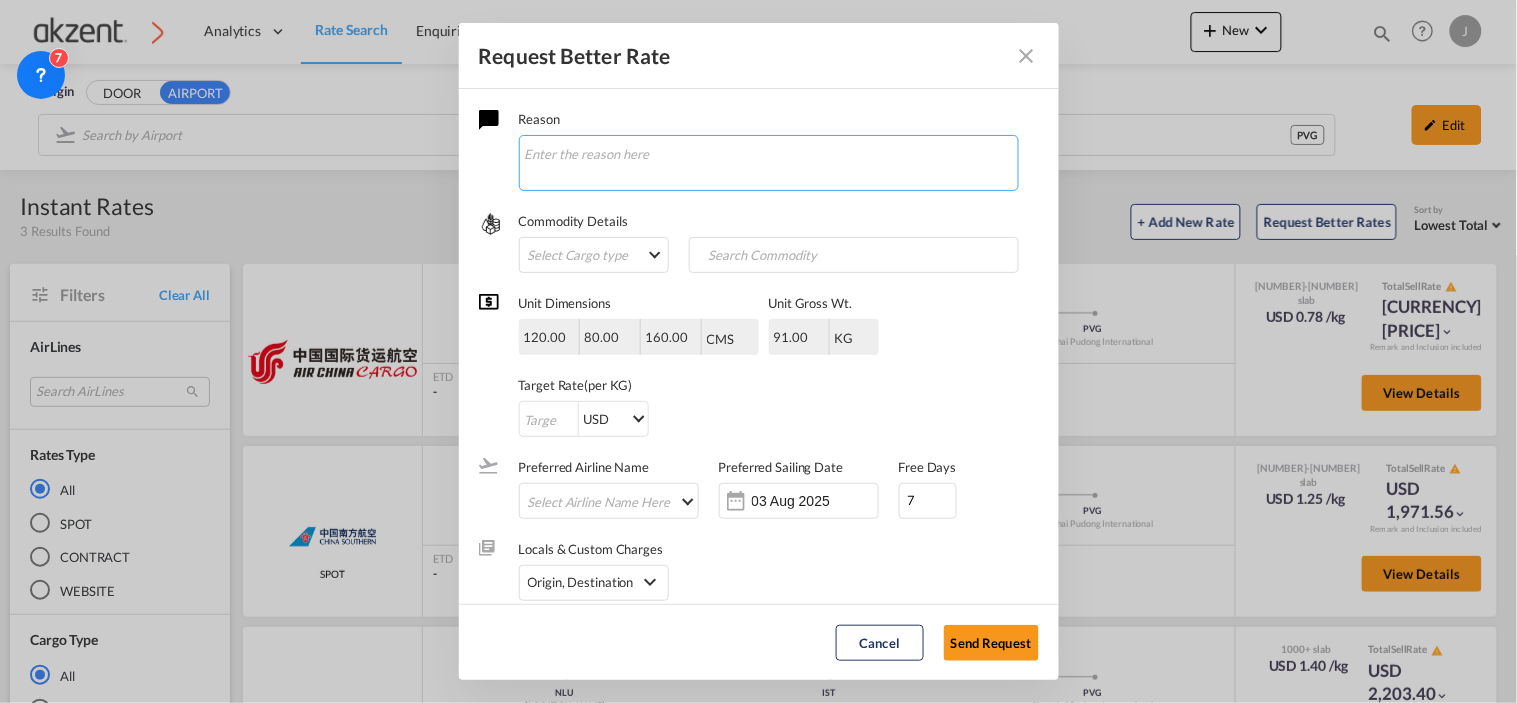 click at bounding box center [769, 163] 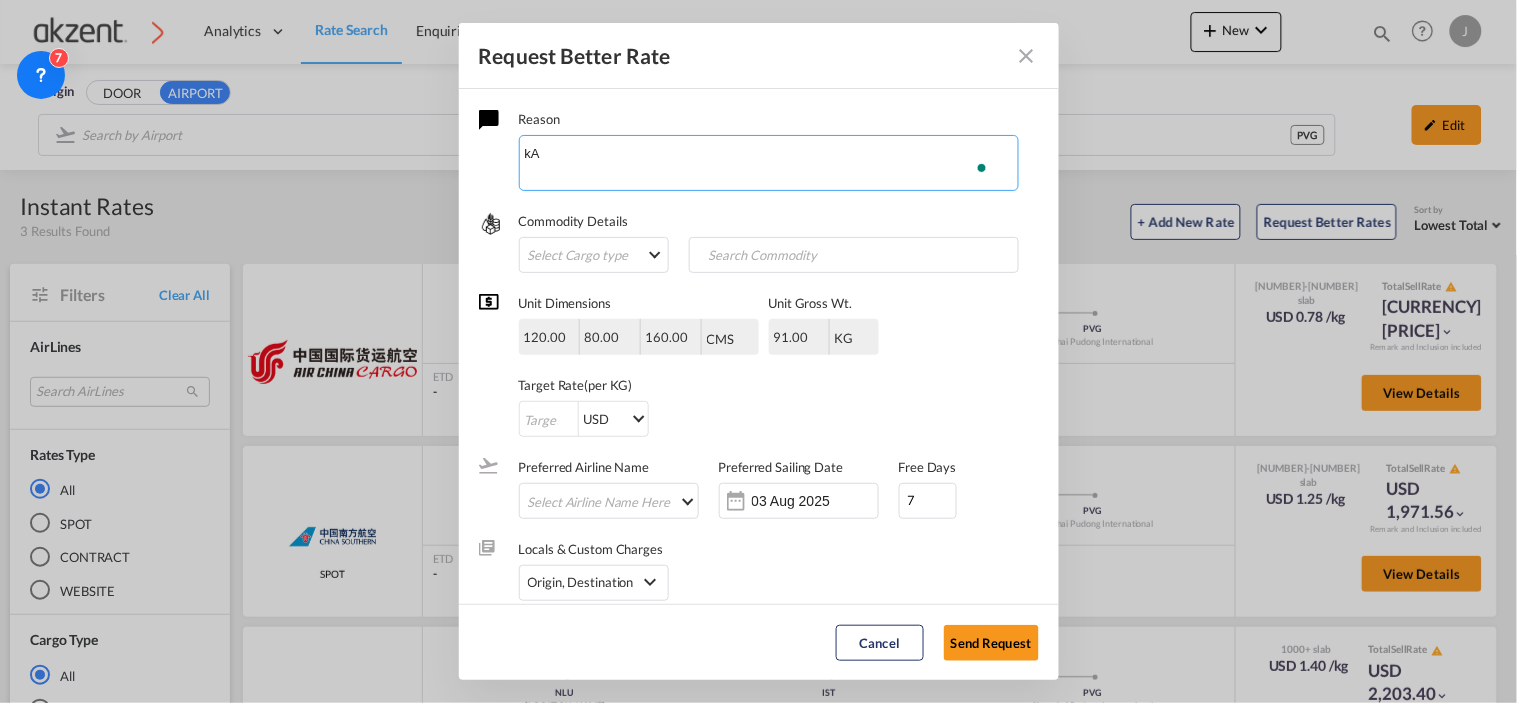 type on "k" 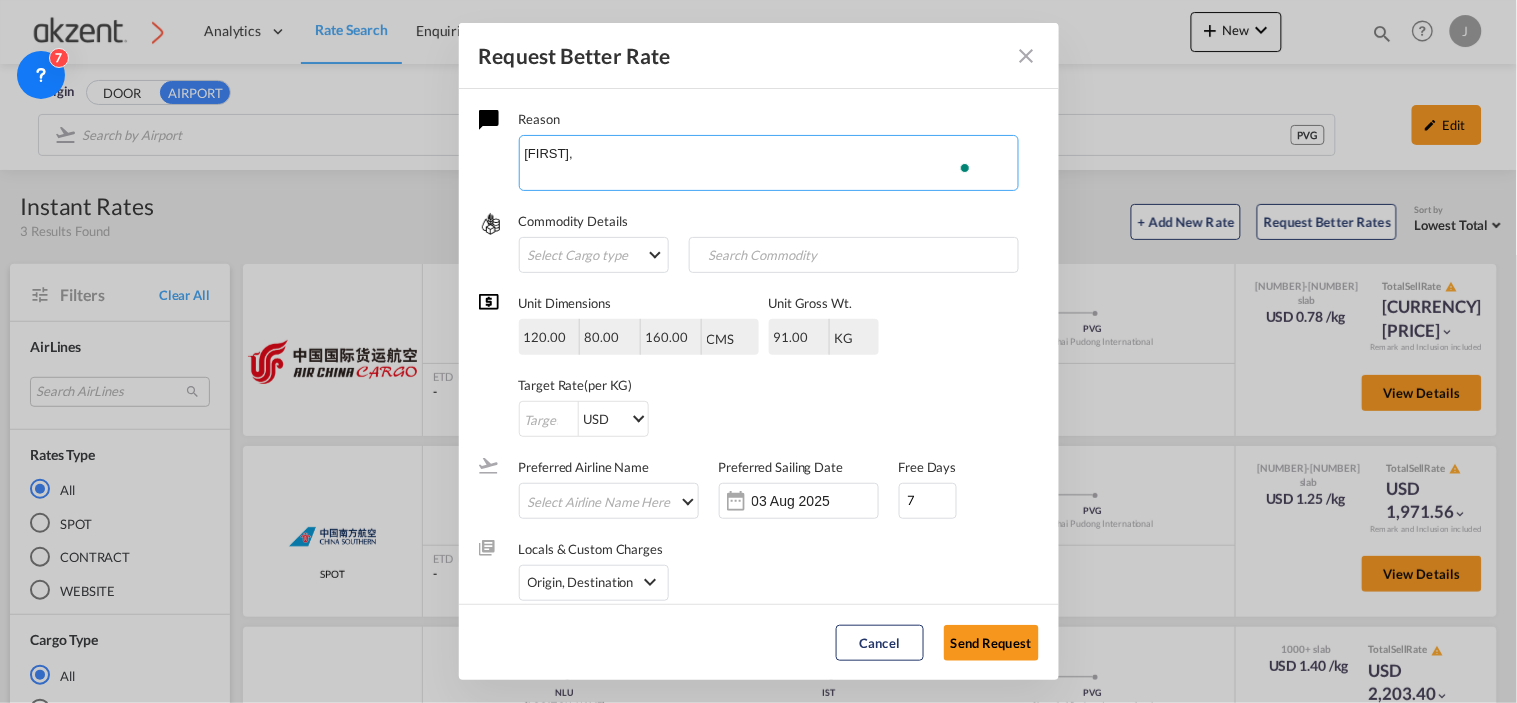 scroll, scrollTop: 23, scrollLeft: 0, axis: vertical 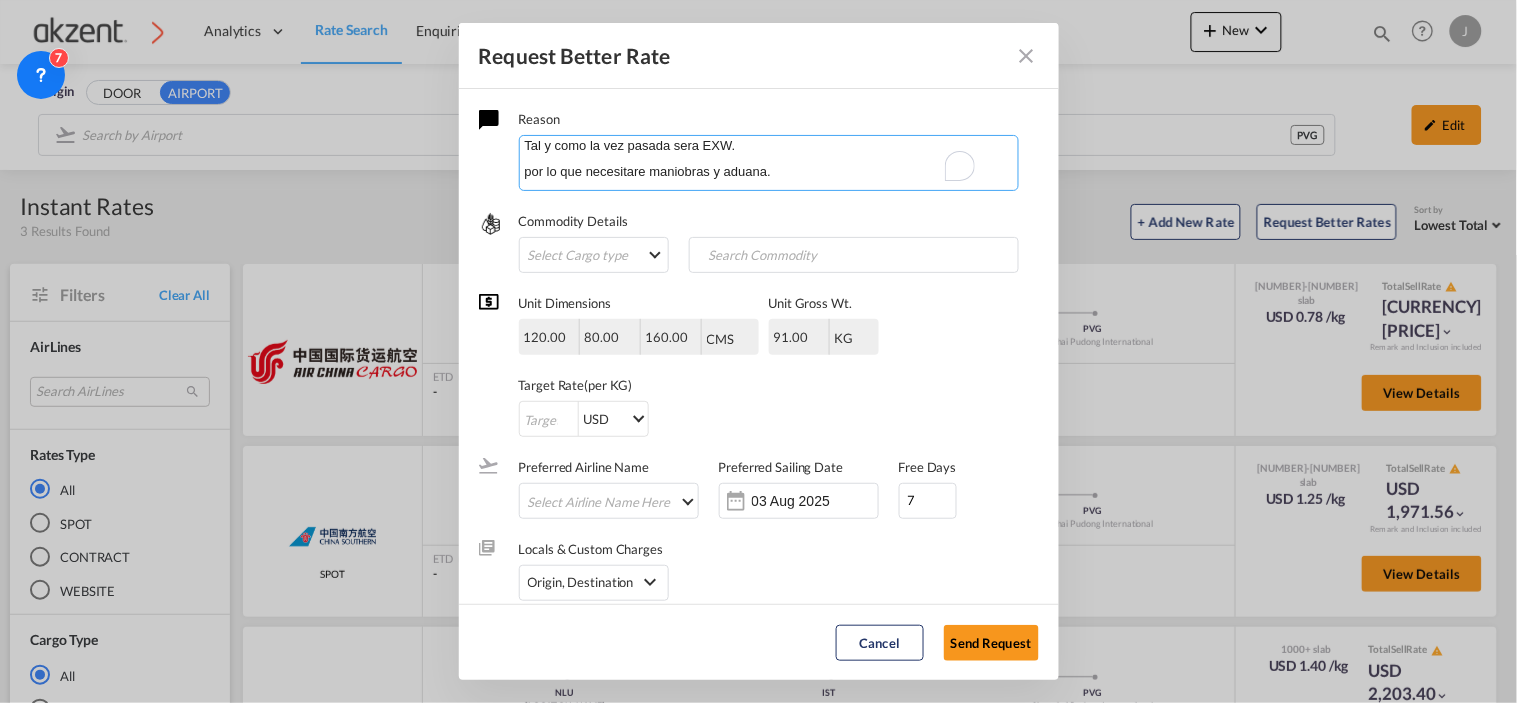 paste on "[PLTS] plts/ GW: [WEIGHT]// [CBM]cbm, [DIM]" 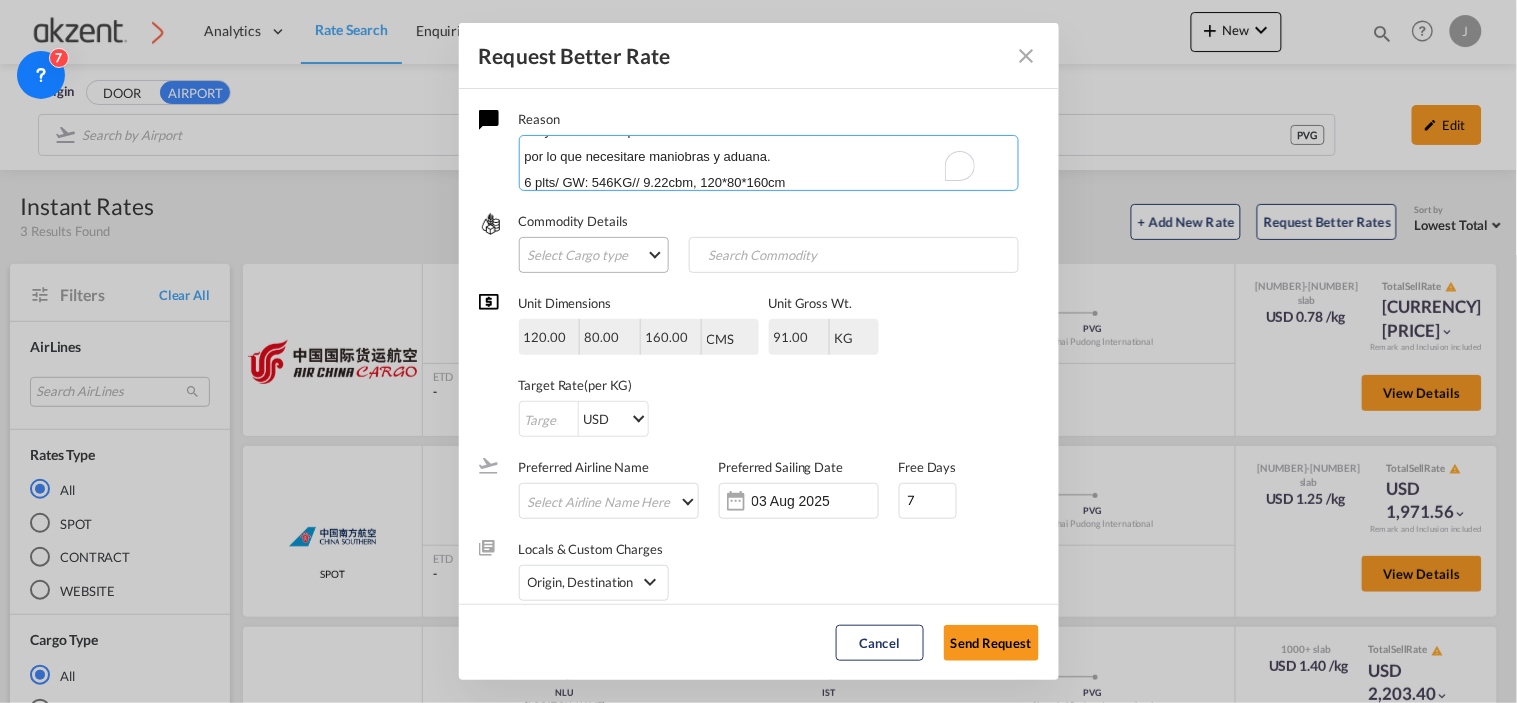 type on "[FIRST],
al final me pidio NLU==
Tal y como la vez pasada sera EXW.
por lo que necesitare maniobras y aduana.
6 plts/ GW: 546KG// 9.22cbm, 120*80*160cm" 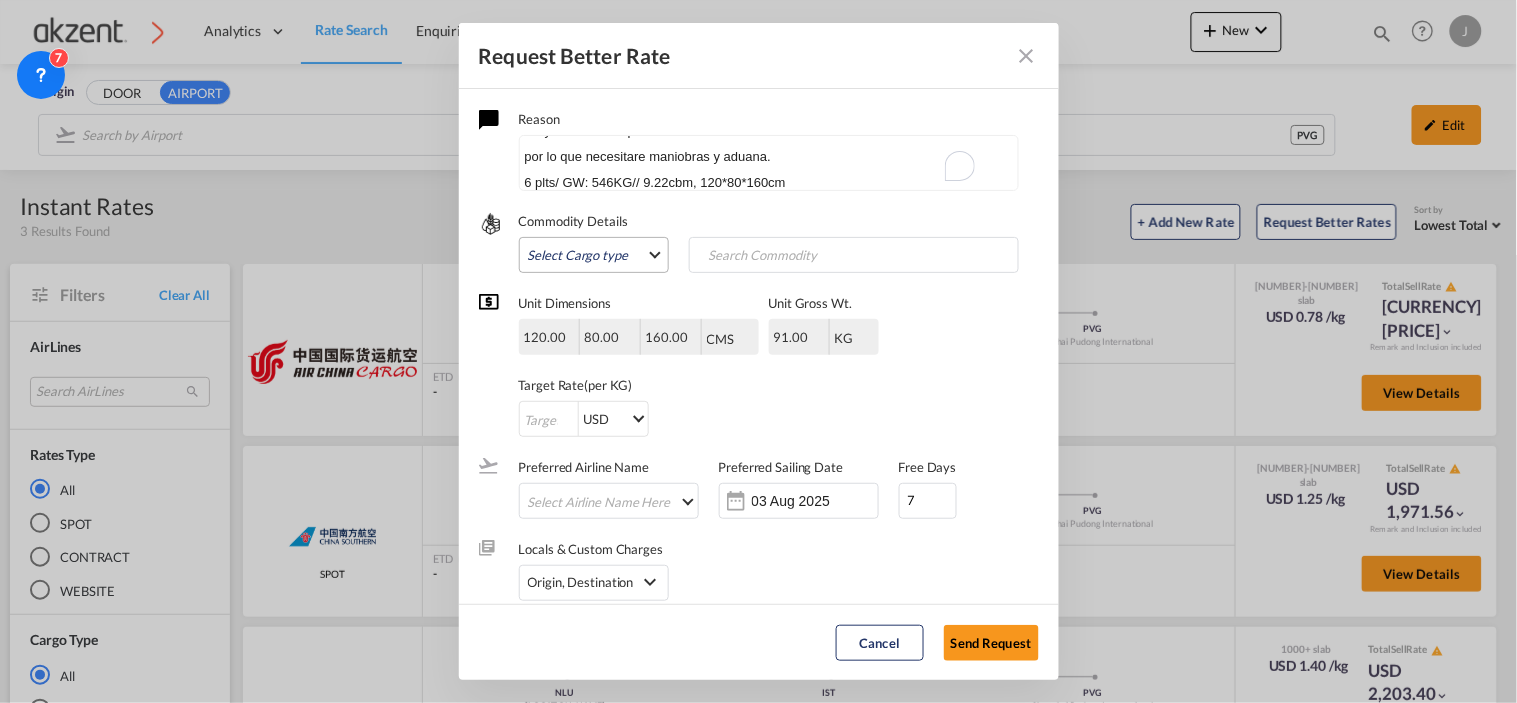 click on "Select Cargo type   FAK GCR GDSM General Cargo Hazardous Cargo Ambient Foodstuff Chilled Frozen Perishables Flexibags Out of Gauge Others Group NAC NAC Vehicles" at bounding box center [594, 255] 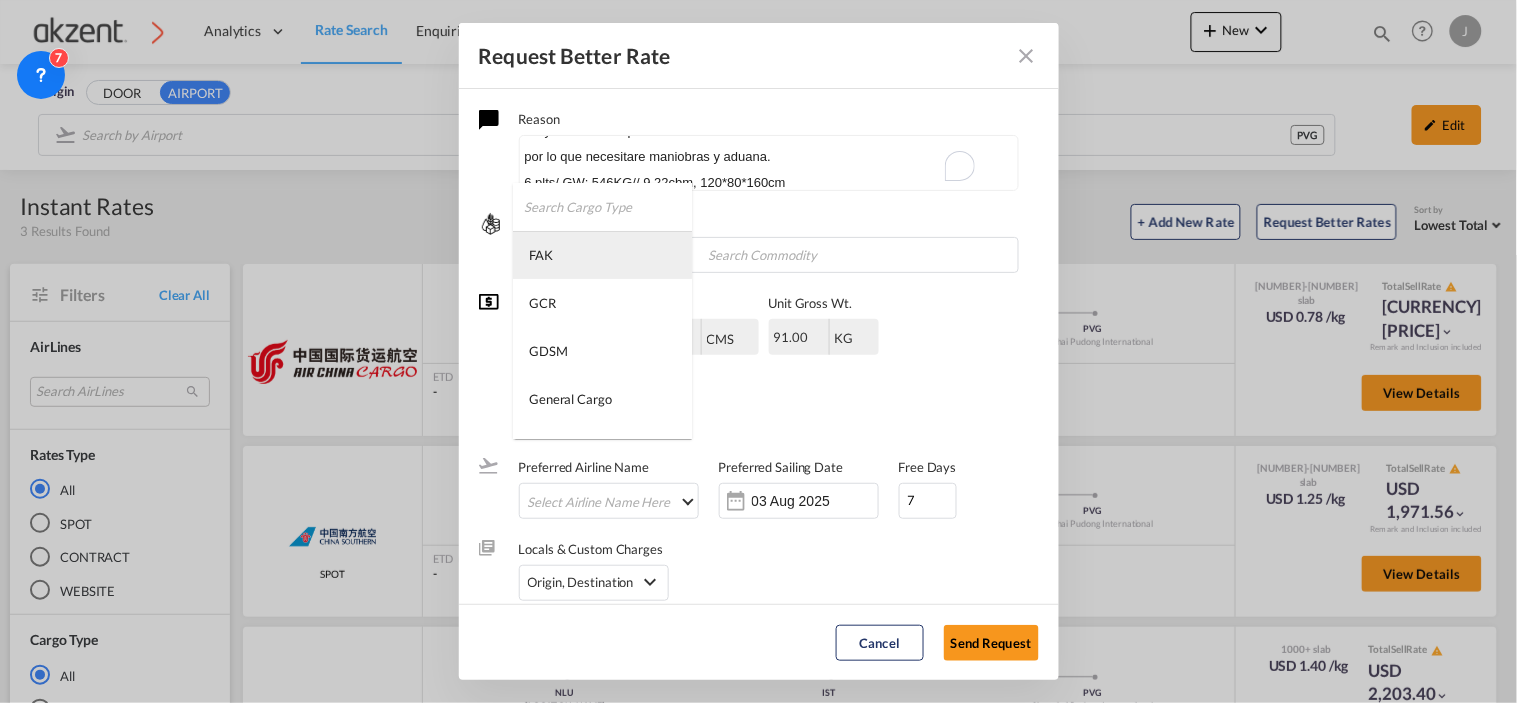 click on "FAK" at bounding box center [602, 255] 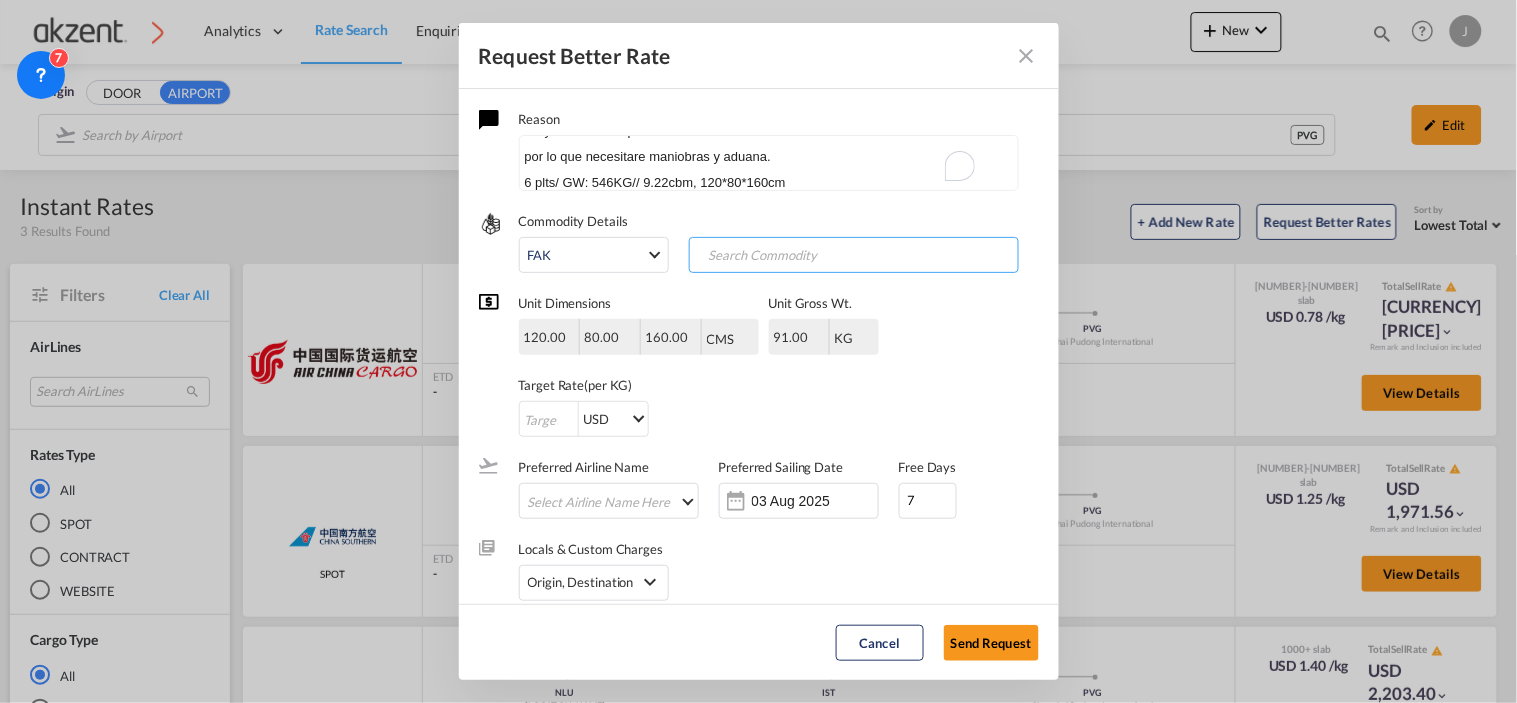 click at bounding box center [793, 256] 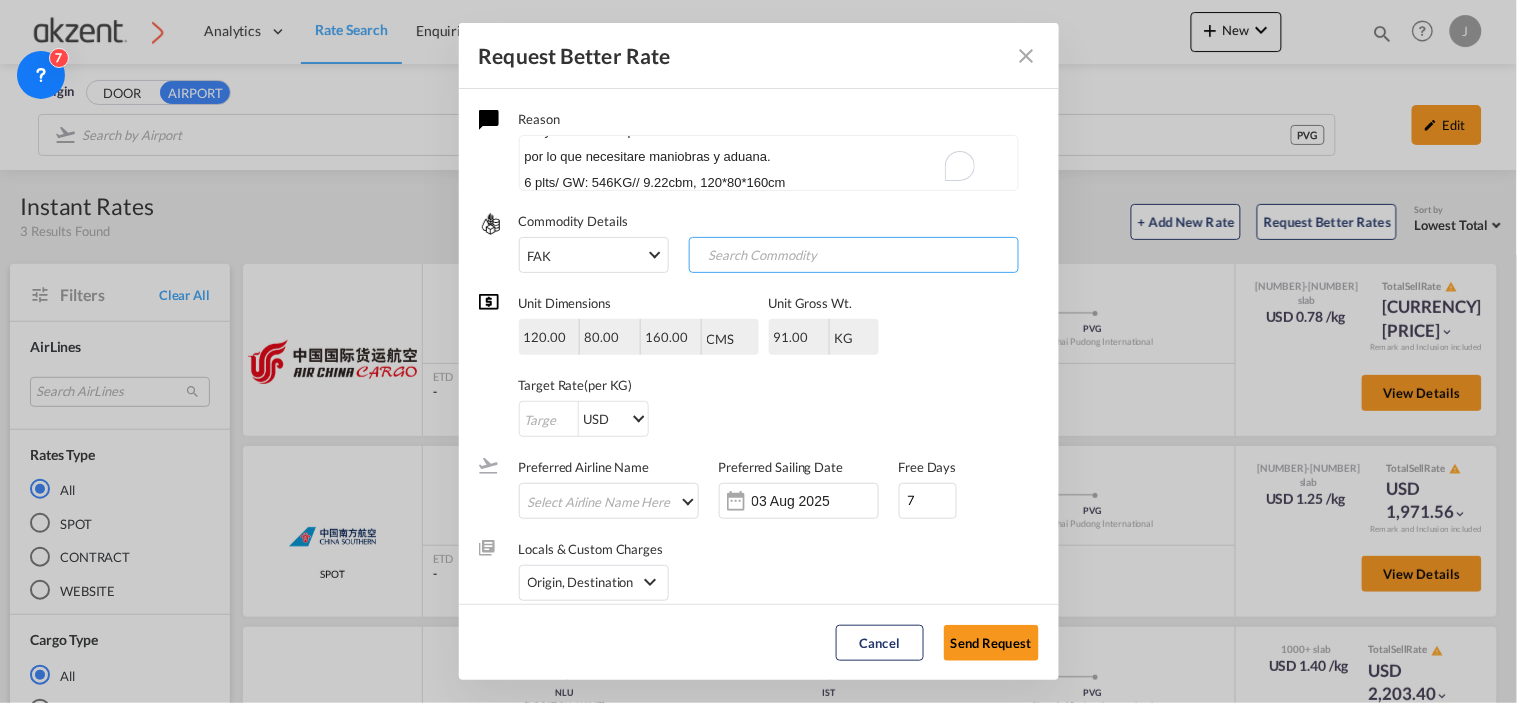 type on "g" 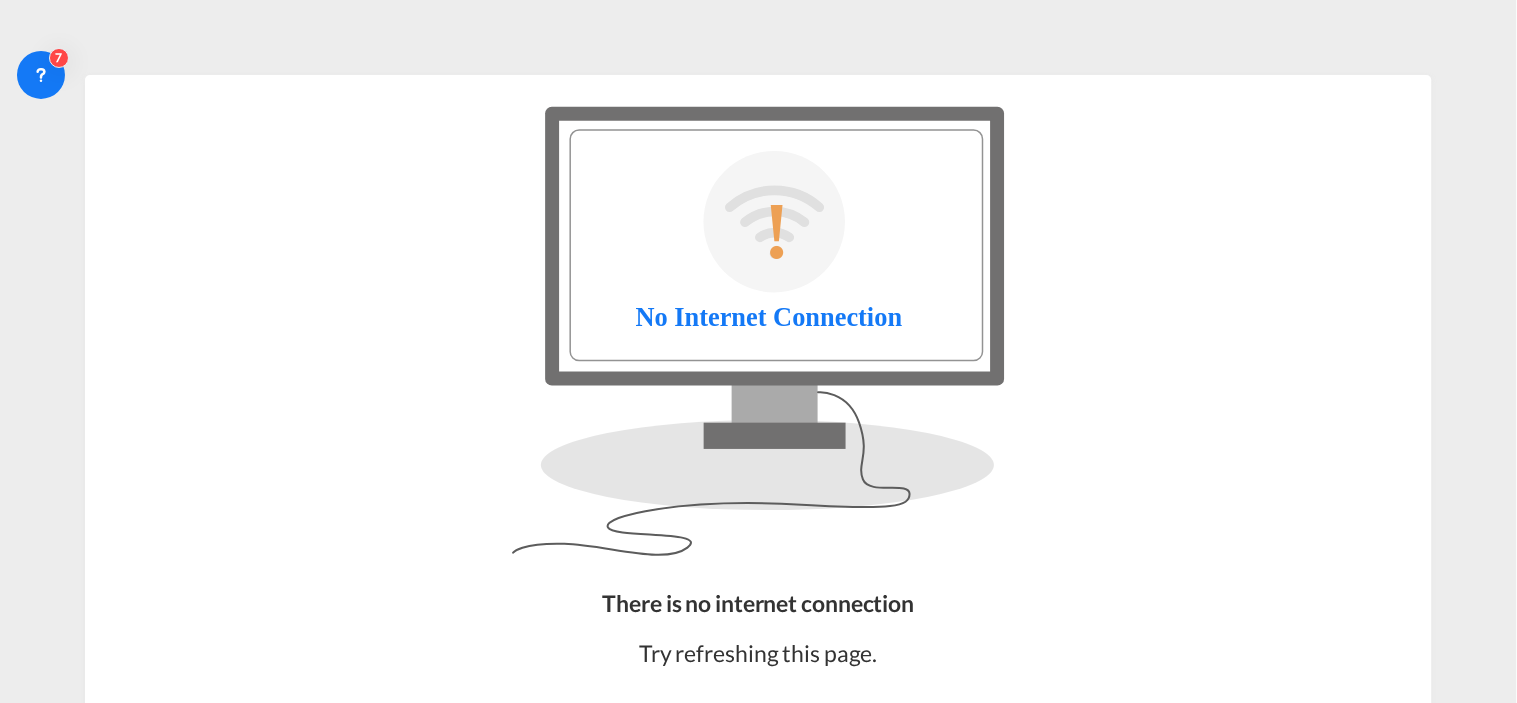 click at bounding box center [758, 351] 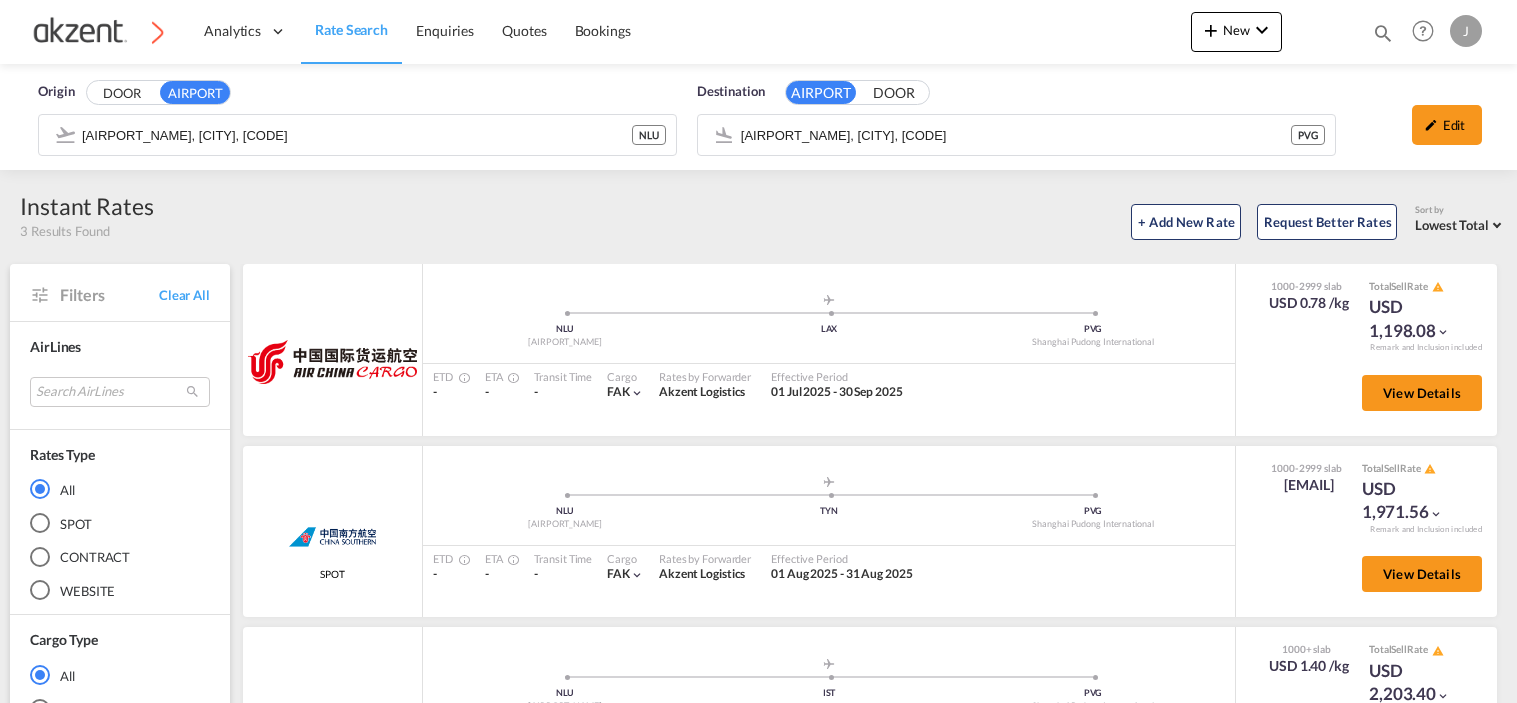 scroll, scrollTop: 0, scrollLeft: 0, axis: both 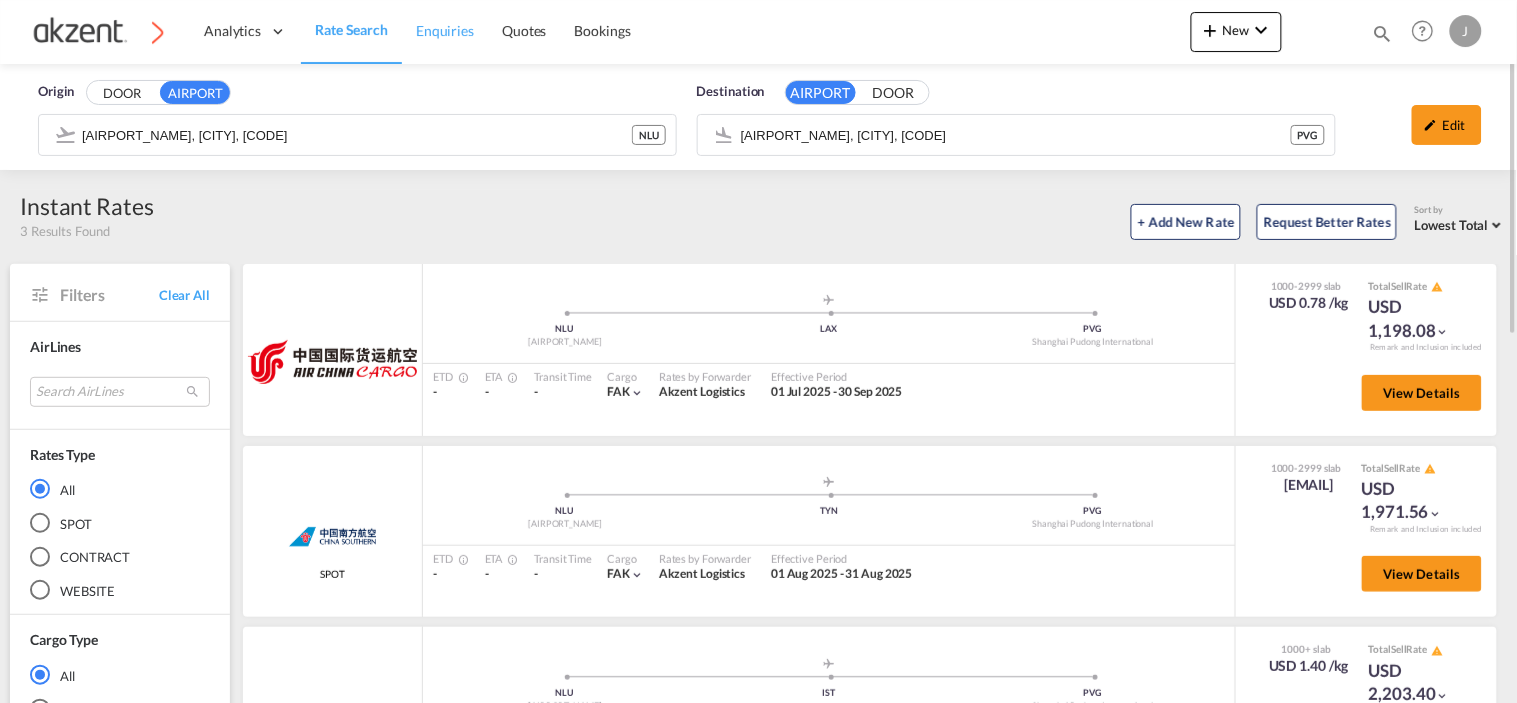 click on "Enquiries" at bounding box center (445, 30) 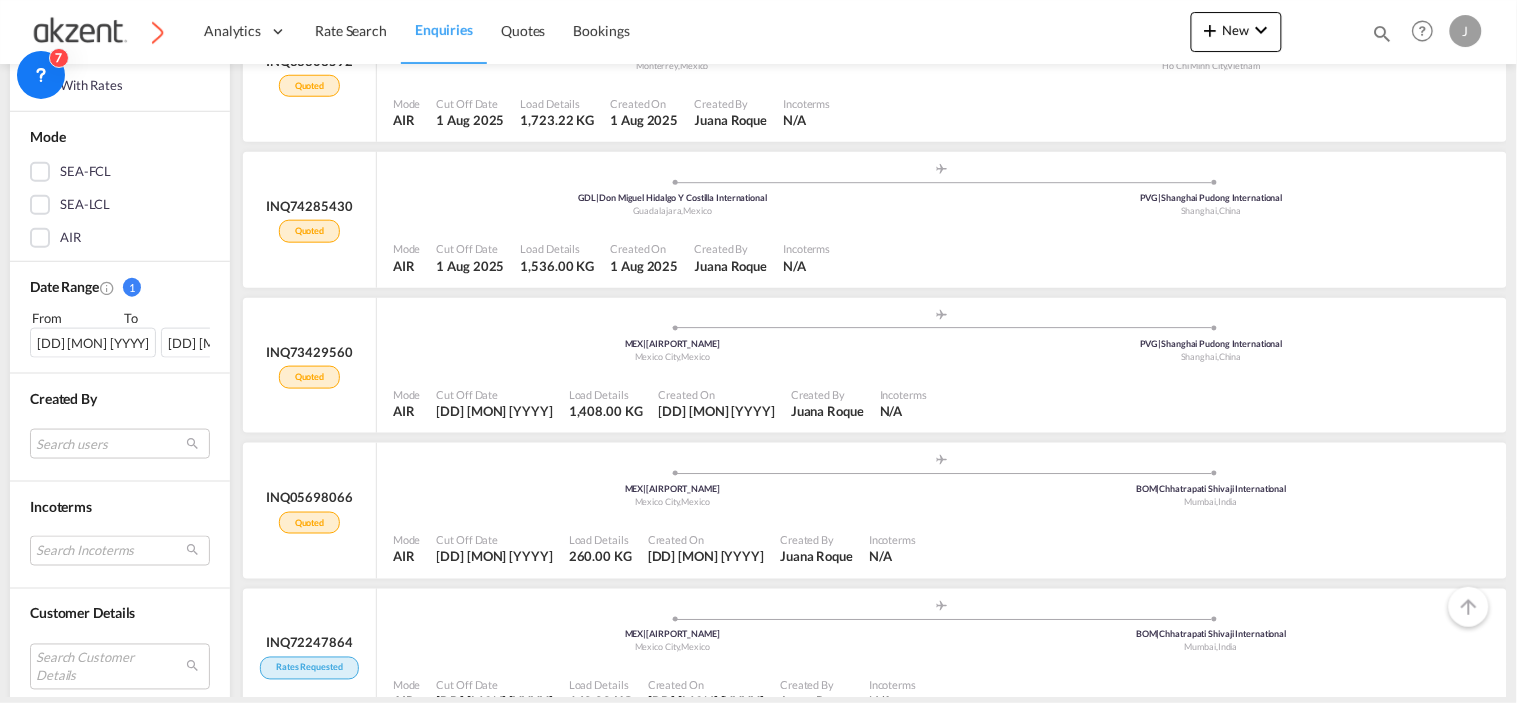 scroll, scrollTop: 555, scrollLeft: 0, axis: vertical 